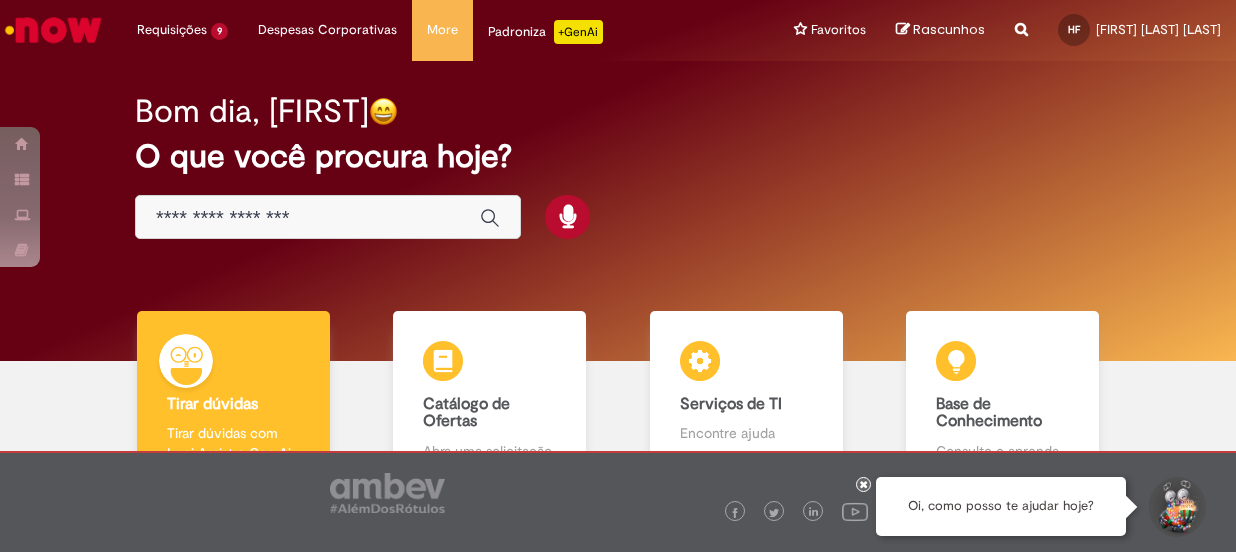 scroll, scrollTop: 0, scrollLeft: 0, axis: both 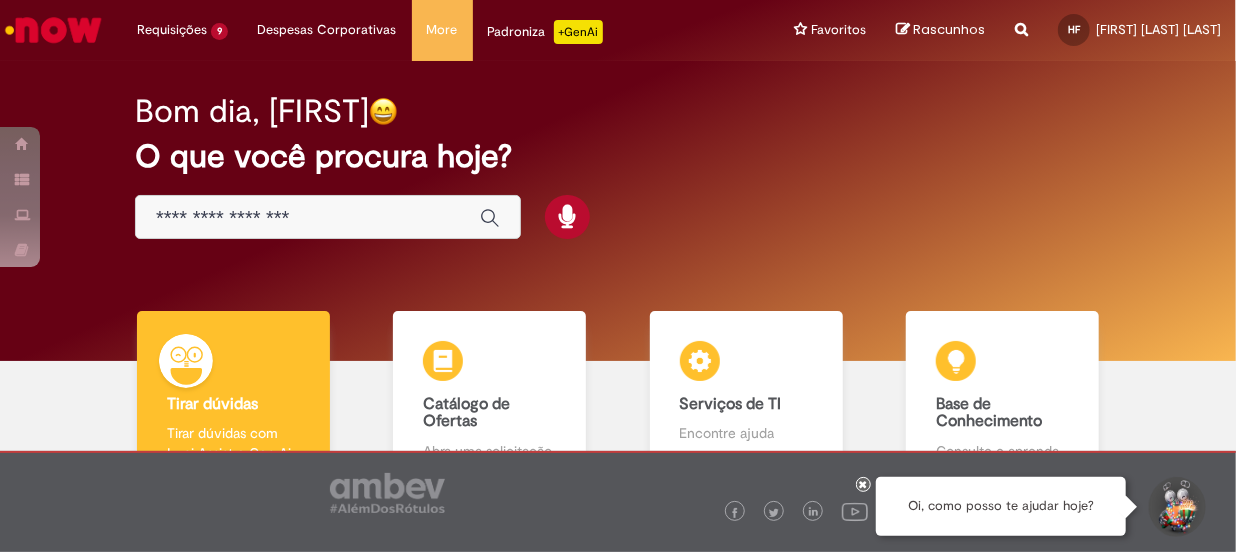 click at bounding box center [328, 217] 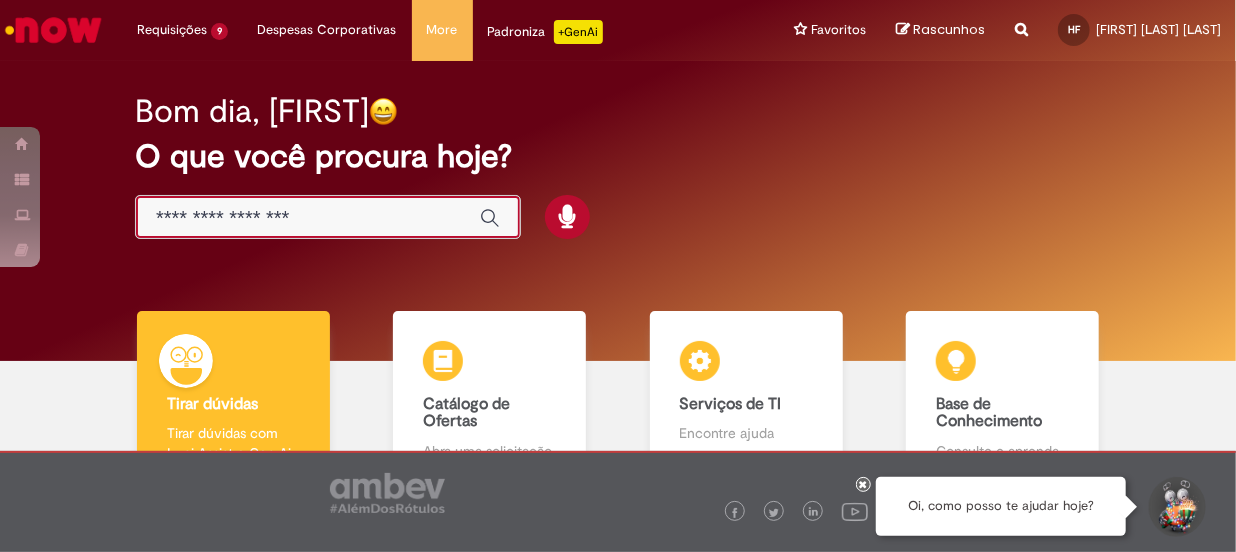 click at bounding box center [308, 218] 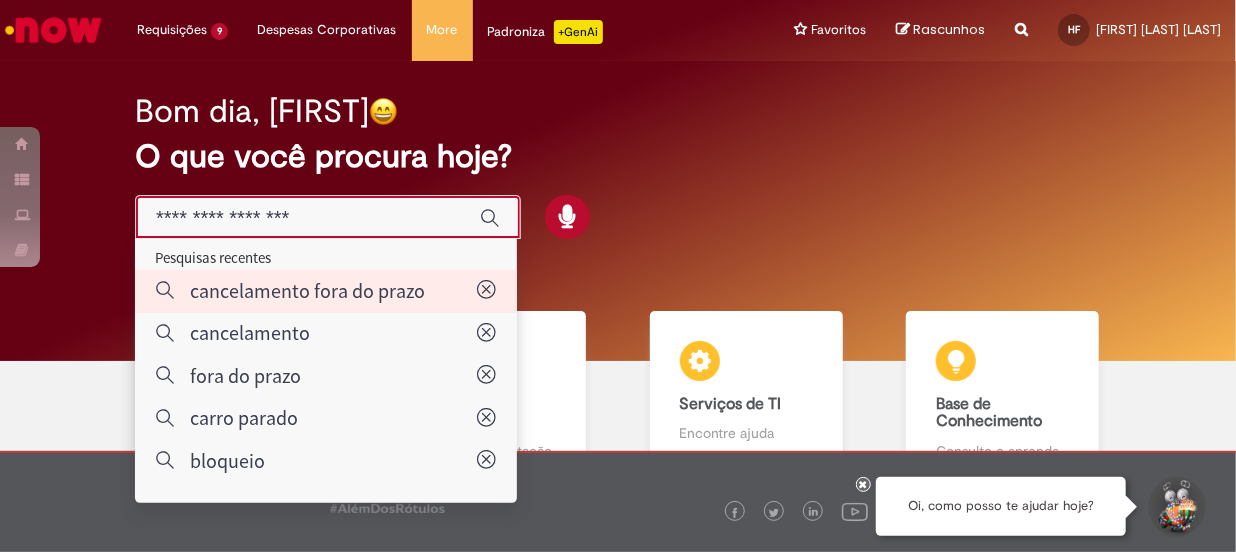 type on "**********" 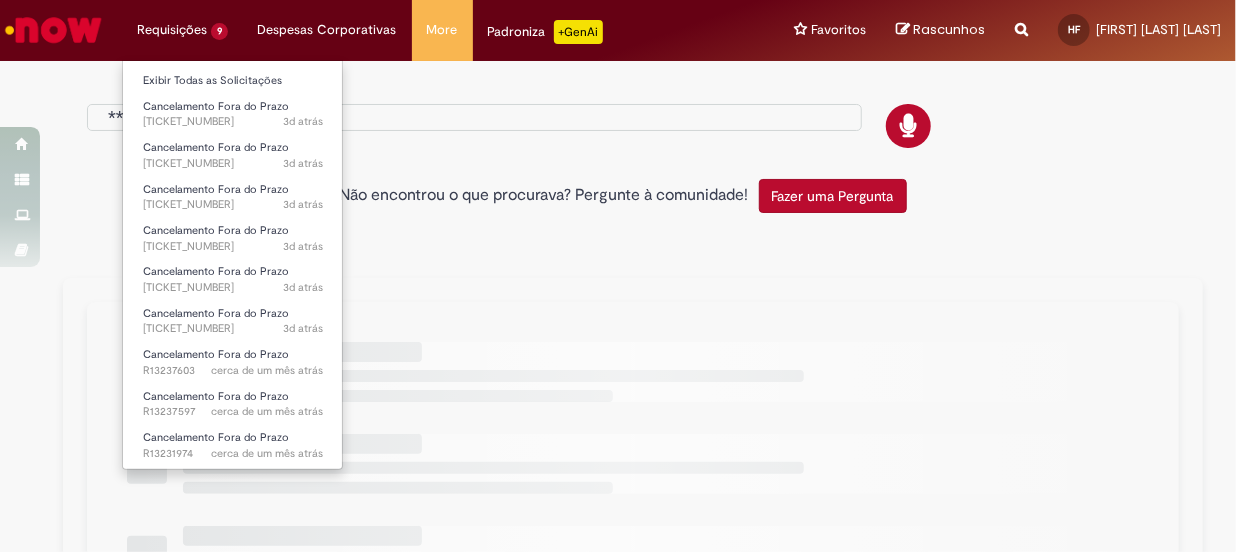 type on "**********" 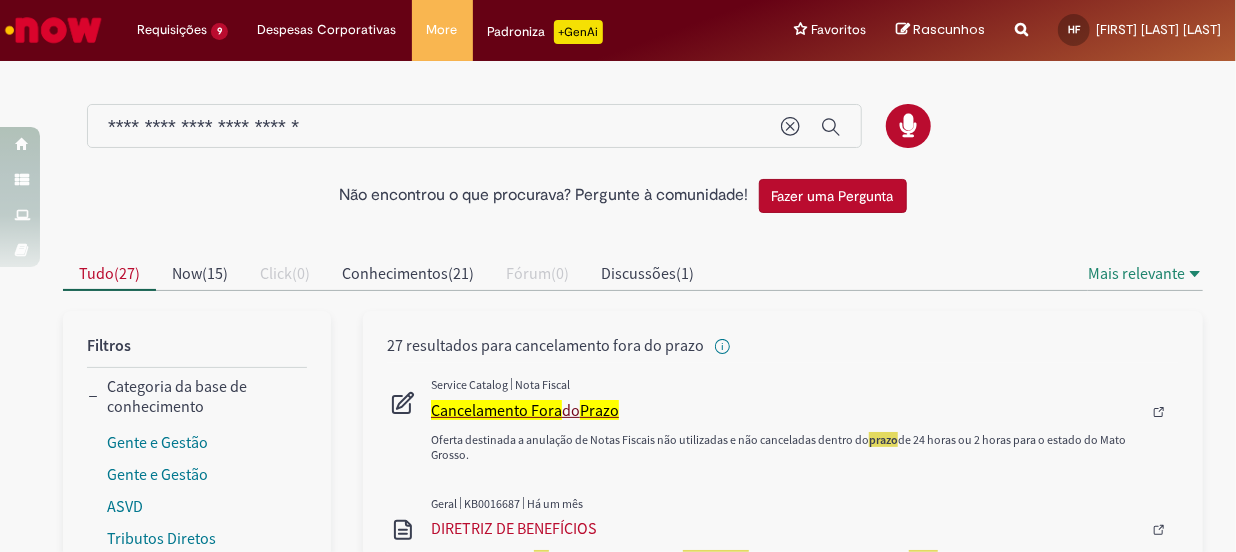 click on "Cancelamento Fora" at bounding box center (496, 410) 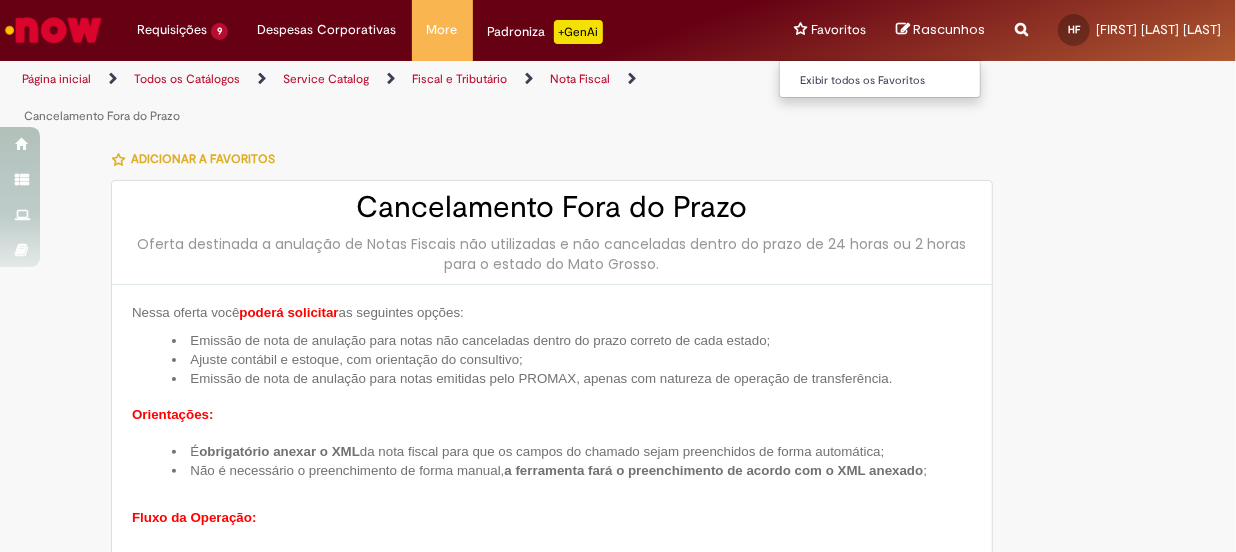 type on "**********" 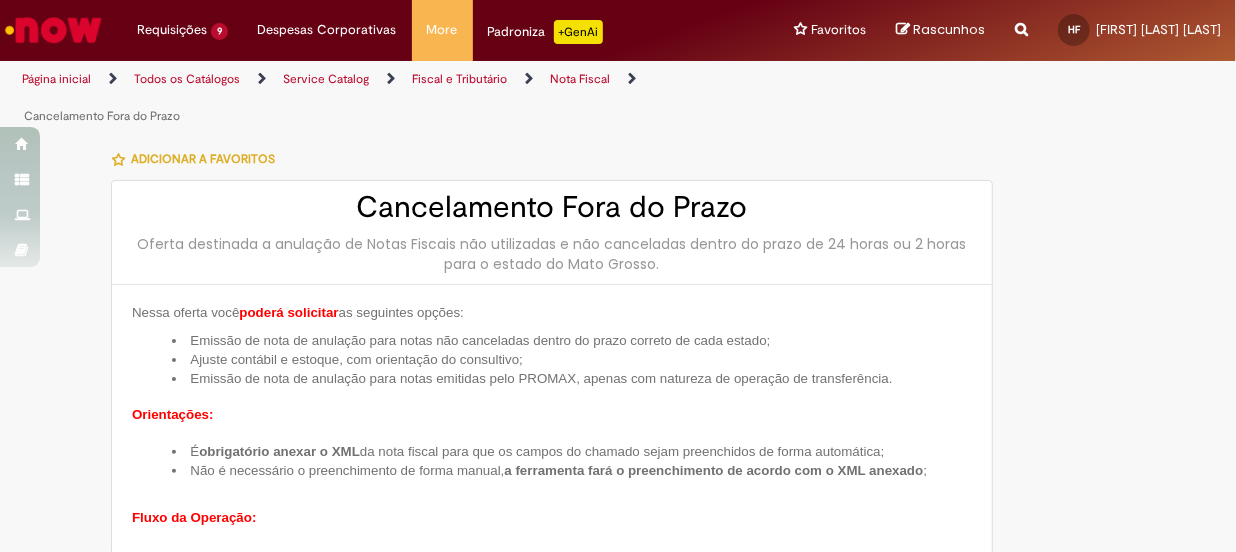 scroll, scrollTop: 181, scrollLeft: 0, axis: vertical 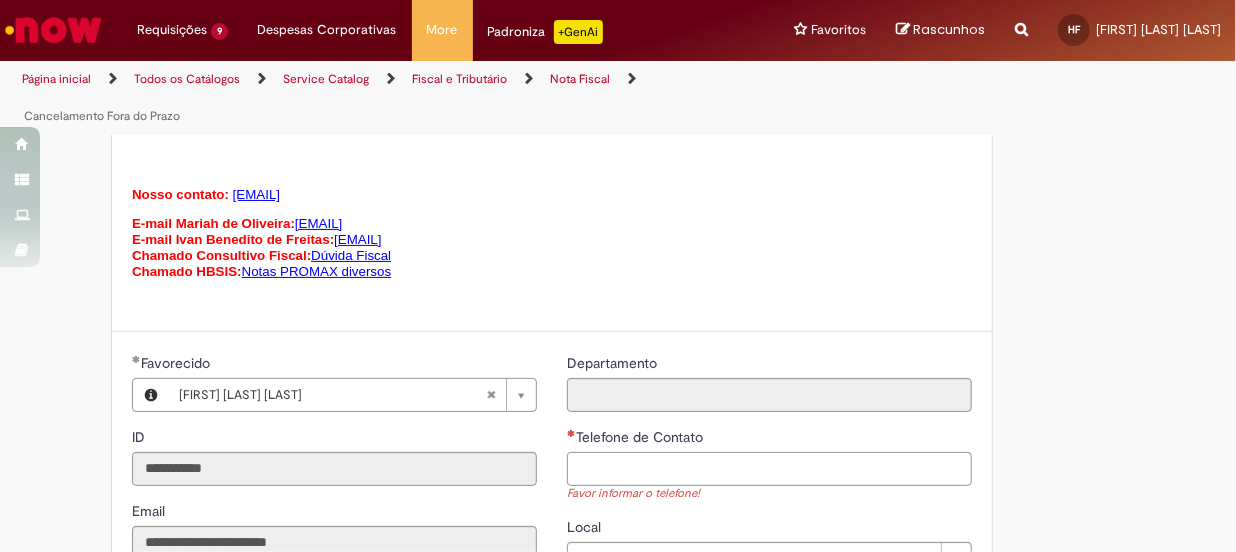 click on "Telefone de Contato" at bounding box center (769, 469) 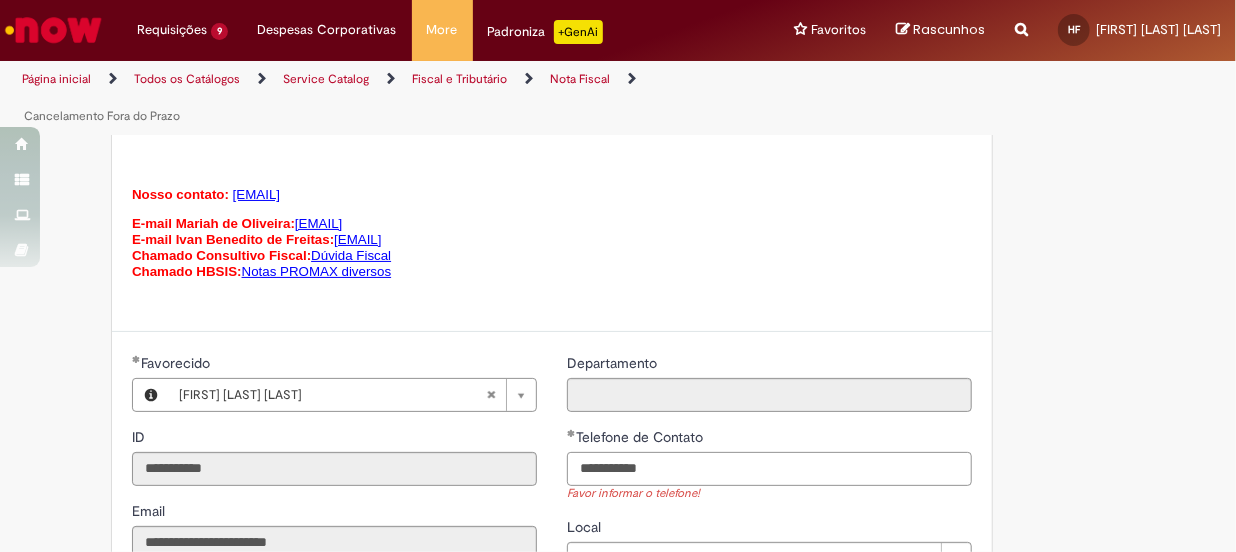 scroll, scrollTop: 1545, scrollLeft: 0, axis: vertical 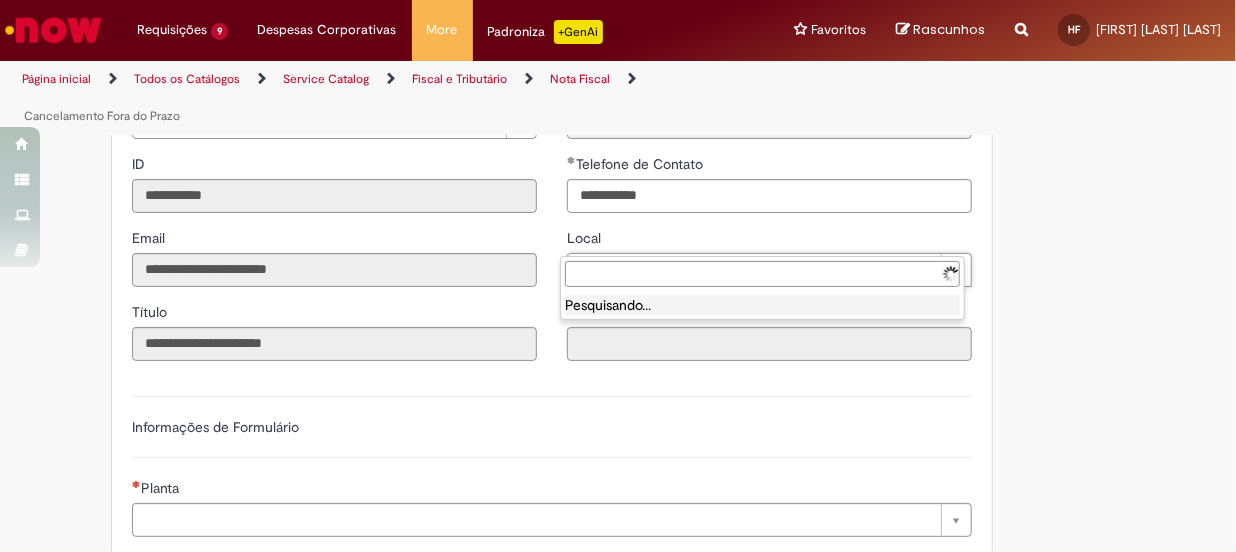 type on "**********" 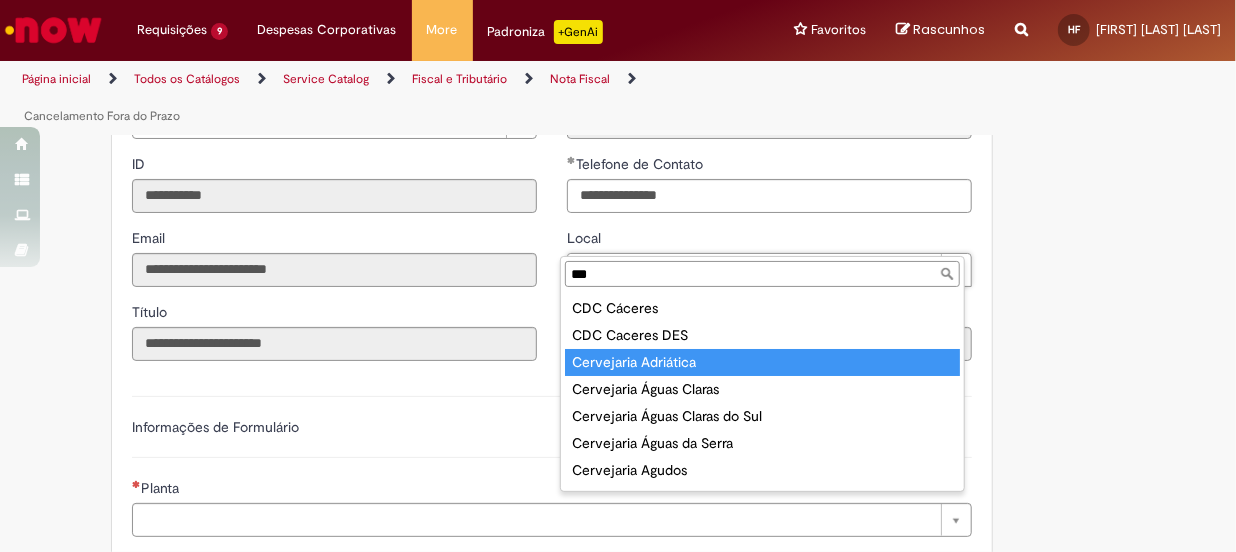 type on "***" 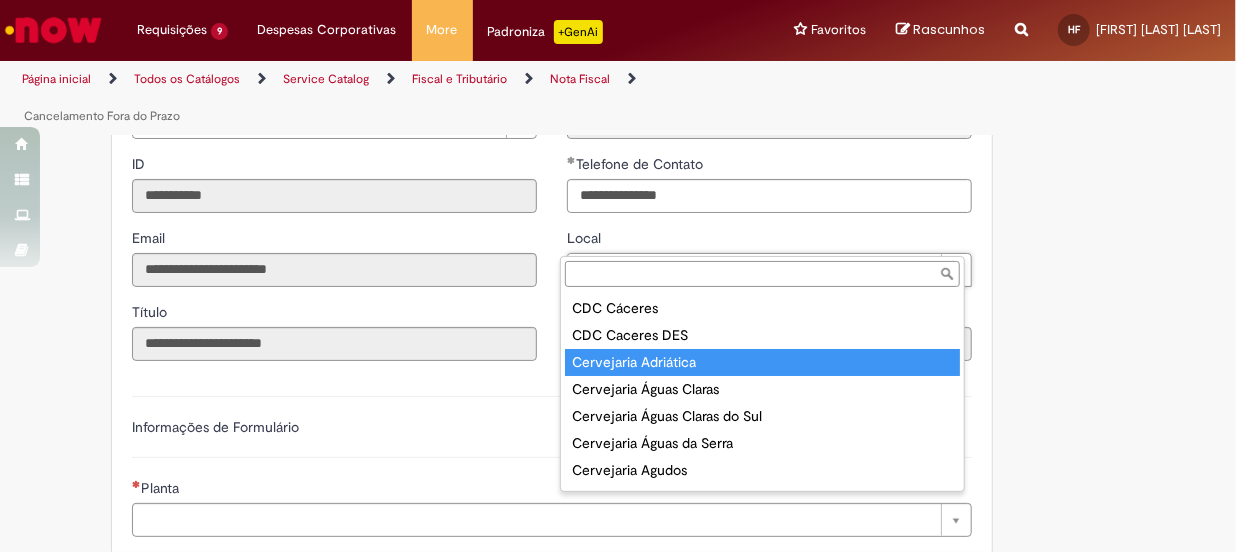 type on "****" 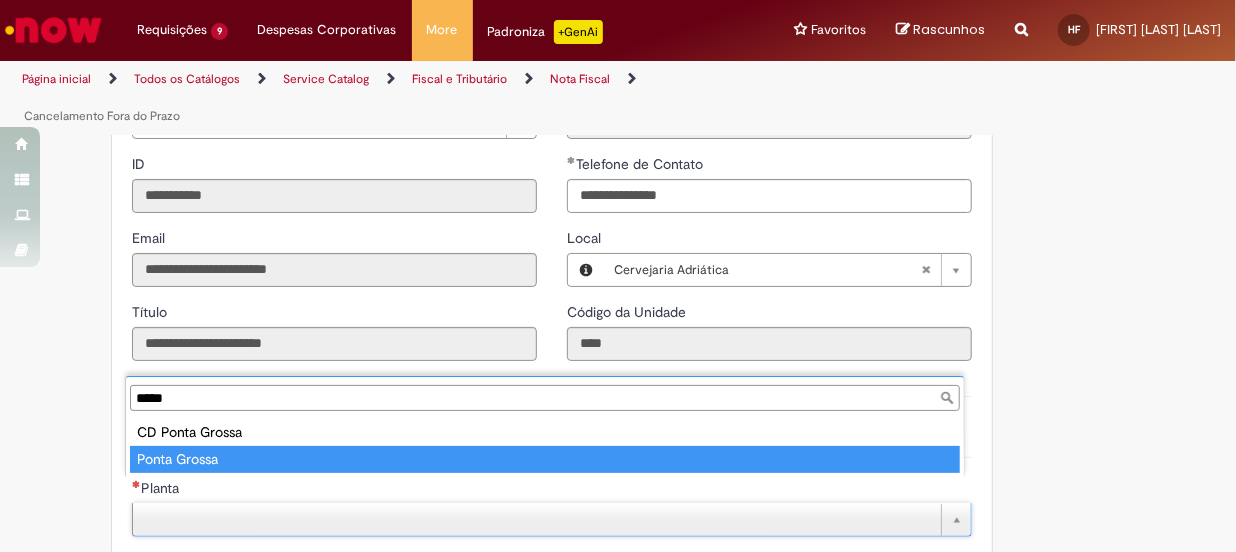 type on "*****" 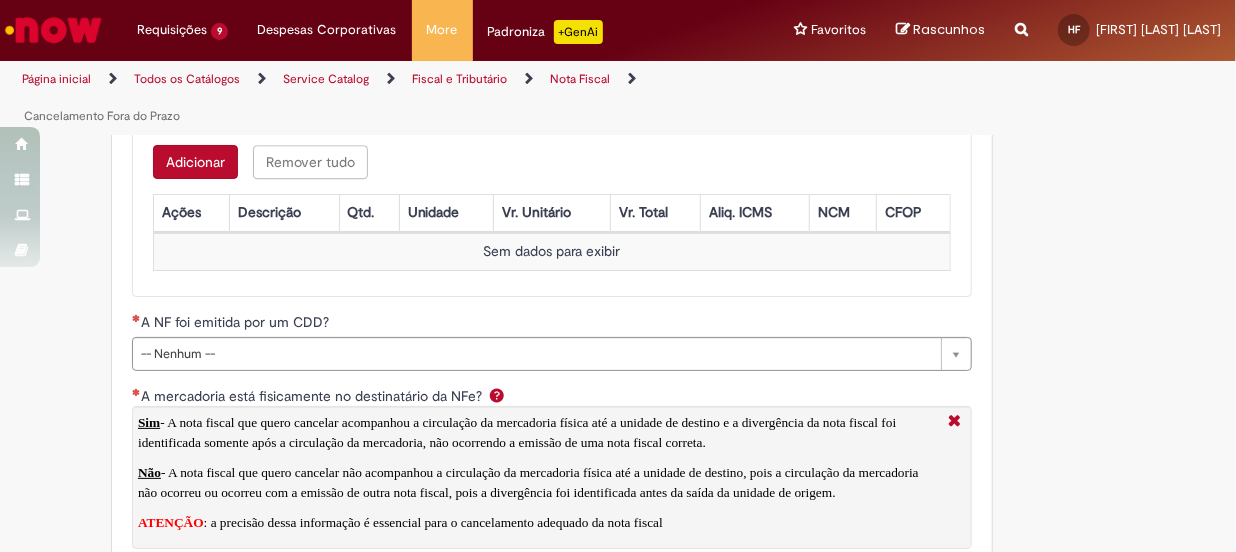scroll, scrollTop: 2727, scrollLeft: 0, axis: vertical 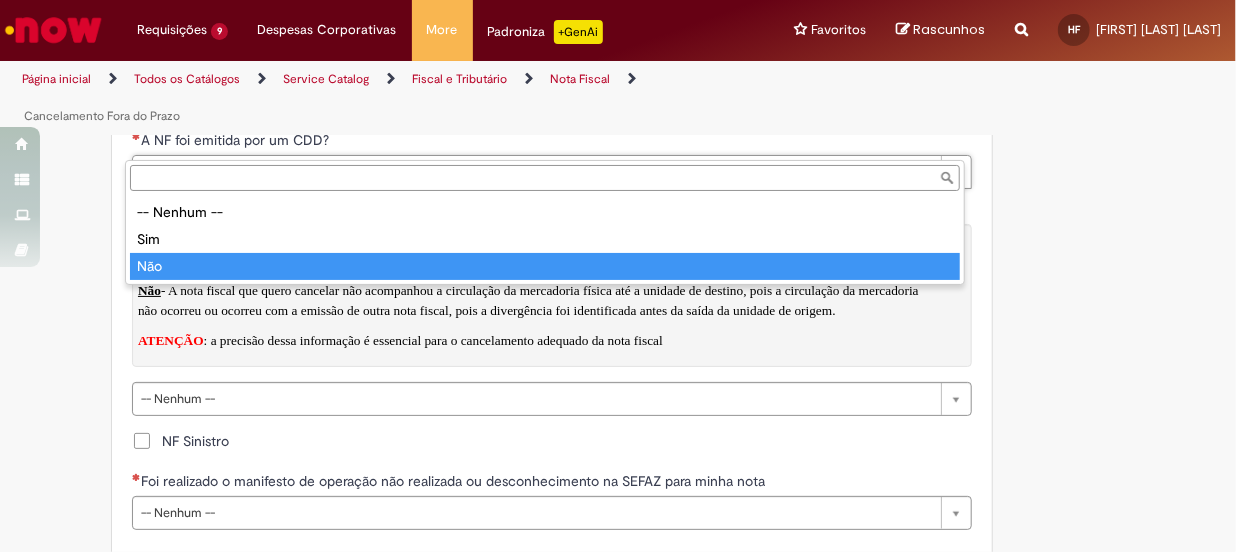 drag, startPoint x: 143, startPoint y: 262, endPoint x: 146, endPoint y: 294, distance: 32.140316 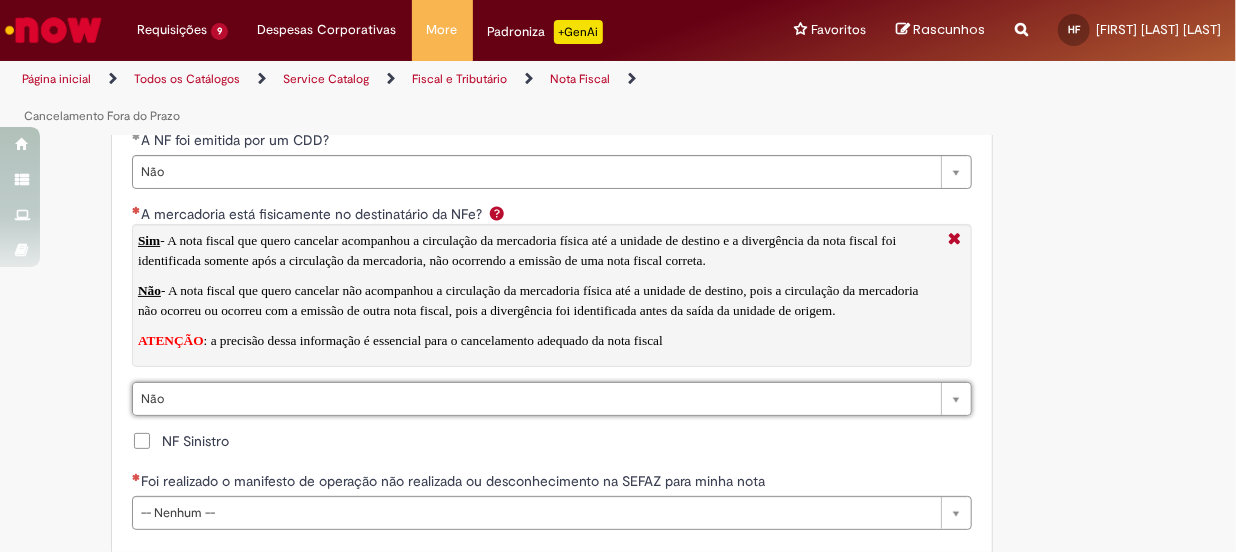 type on "***" 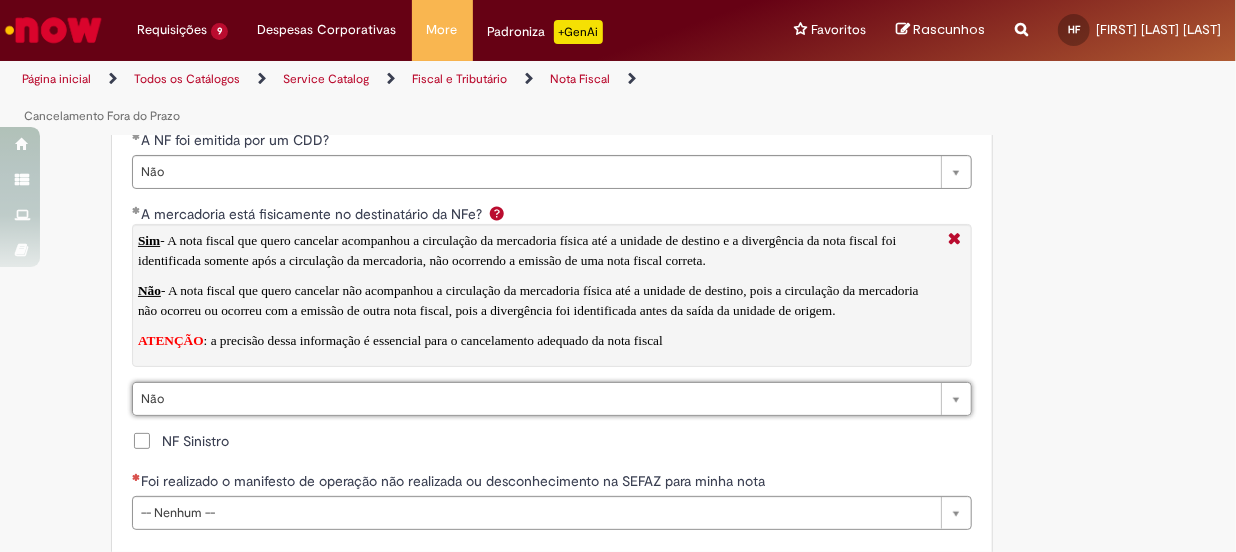 scroll, scrollTop: 3000, scrollLeft: 0, axis: vertical 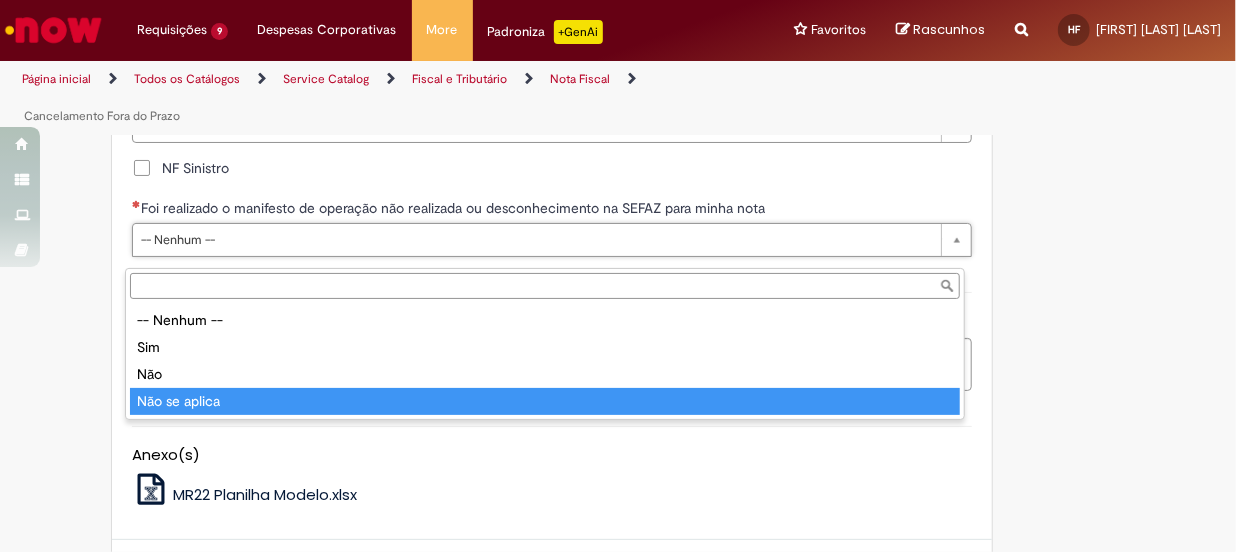 type on "**********" 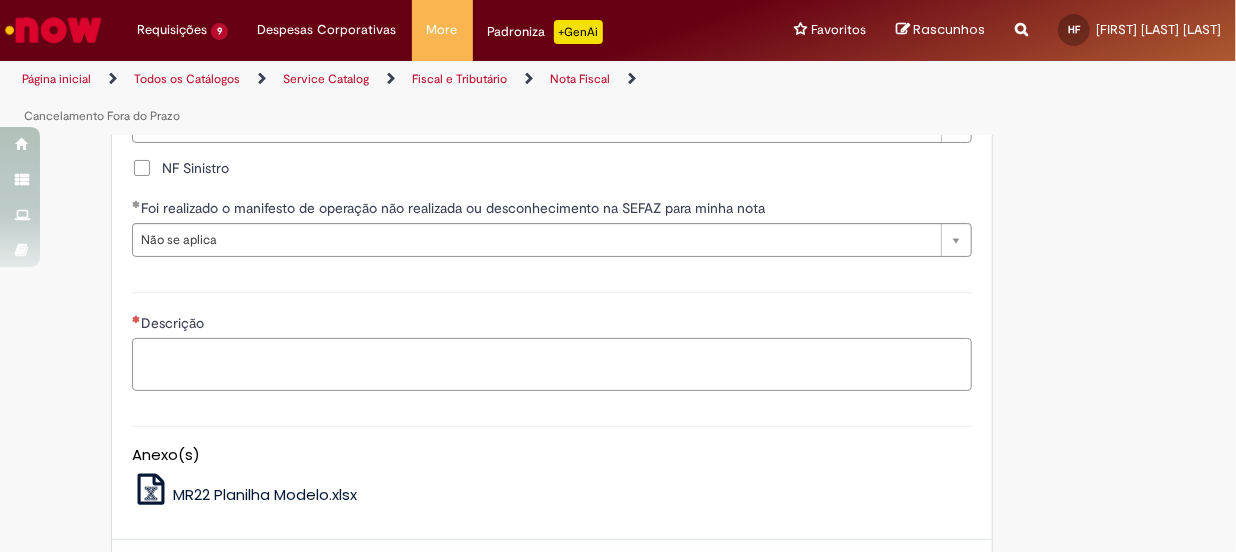 click on "Descrição" at bounding box center (552, 365) 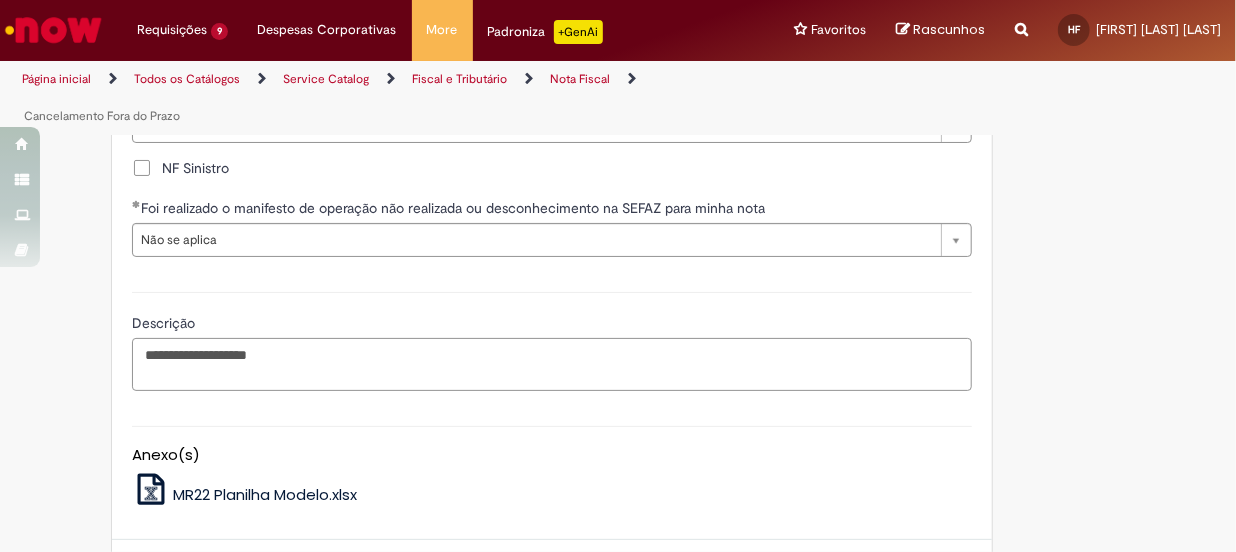 paste on "*******" 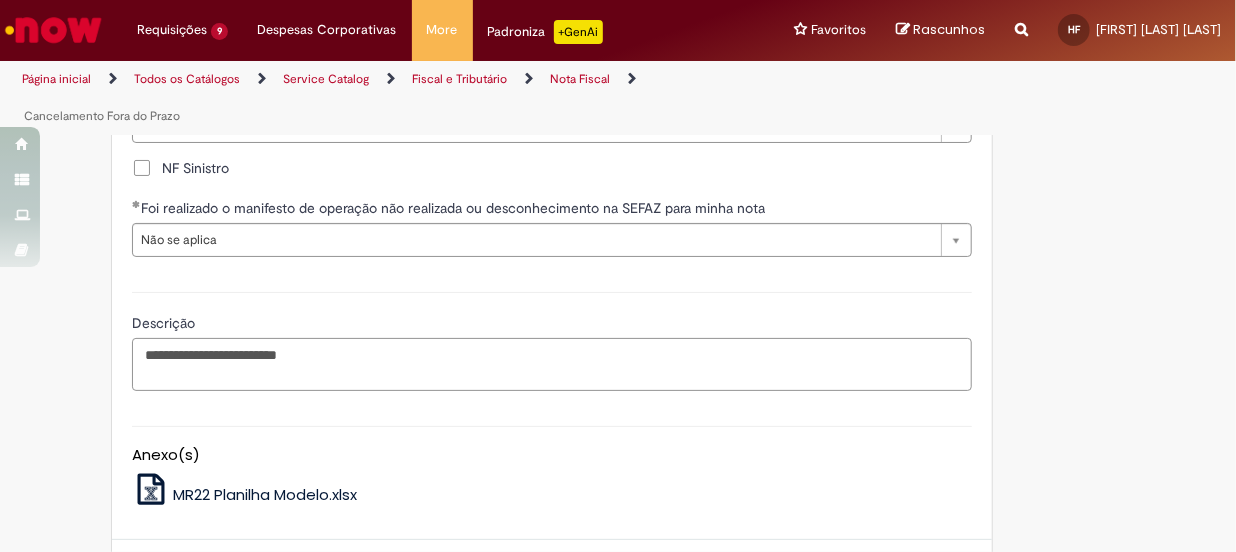 scroll, scrollTop: 2909, scrollLeft: 0, axis: vertical 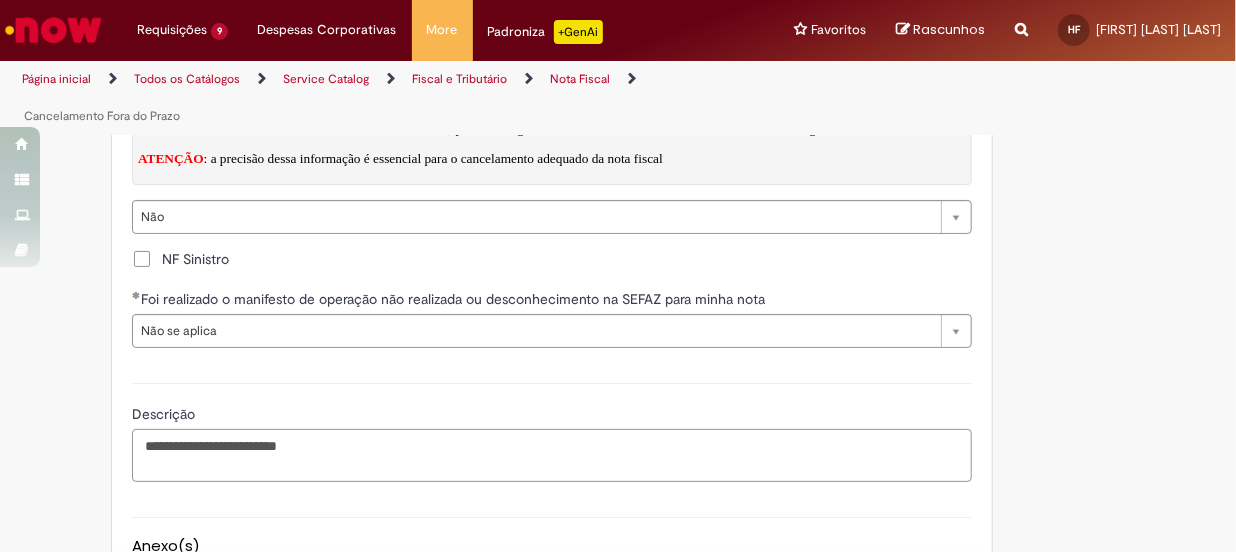 type on "**********" 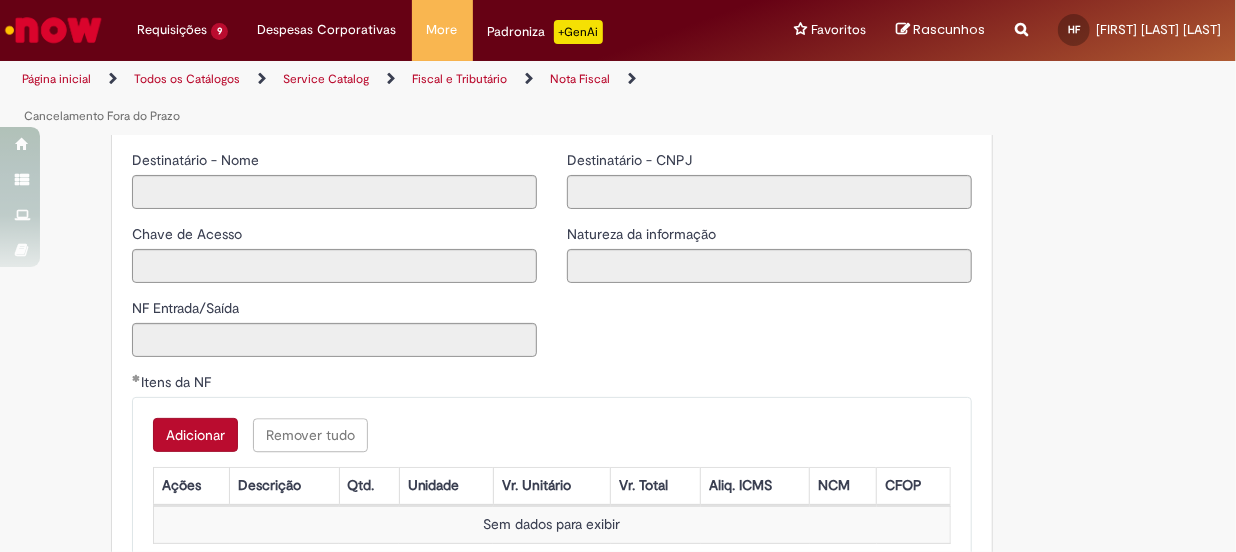 scroll, scrollTop: 2000, scrollLeft: 0, axis: vertical 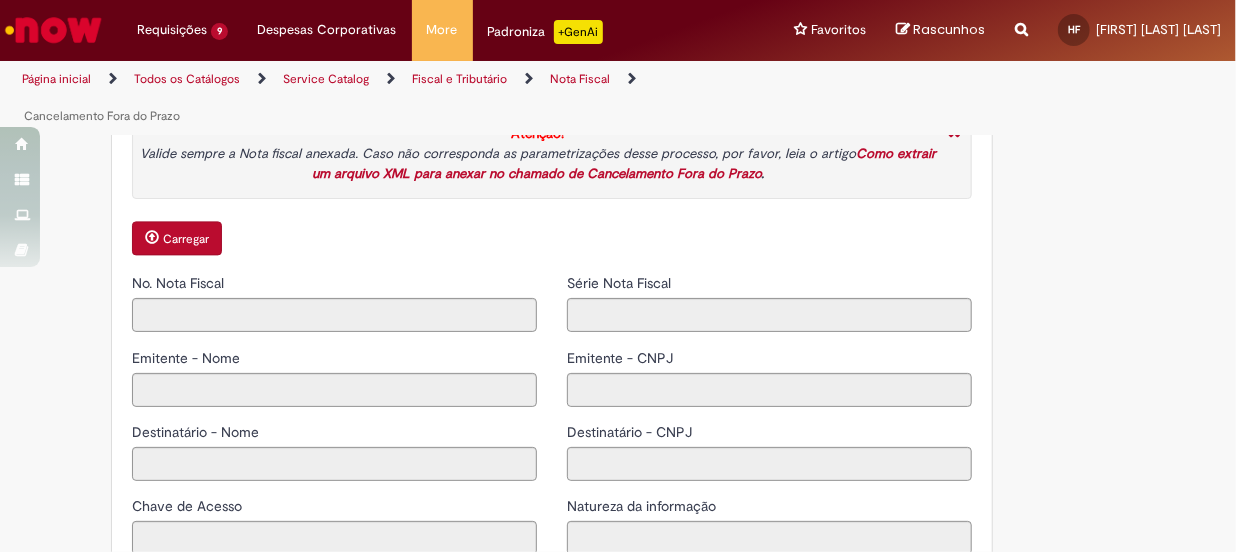 click on "Carregar" at bounding box center [186, 239] 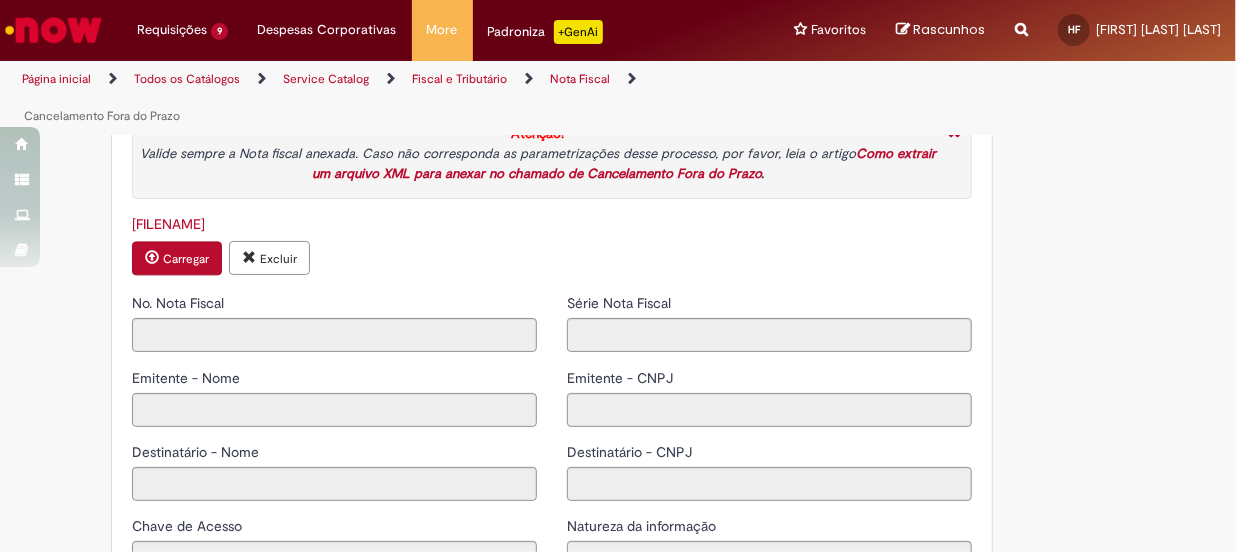 type on "******" 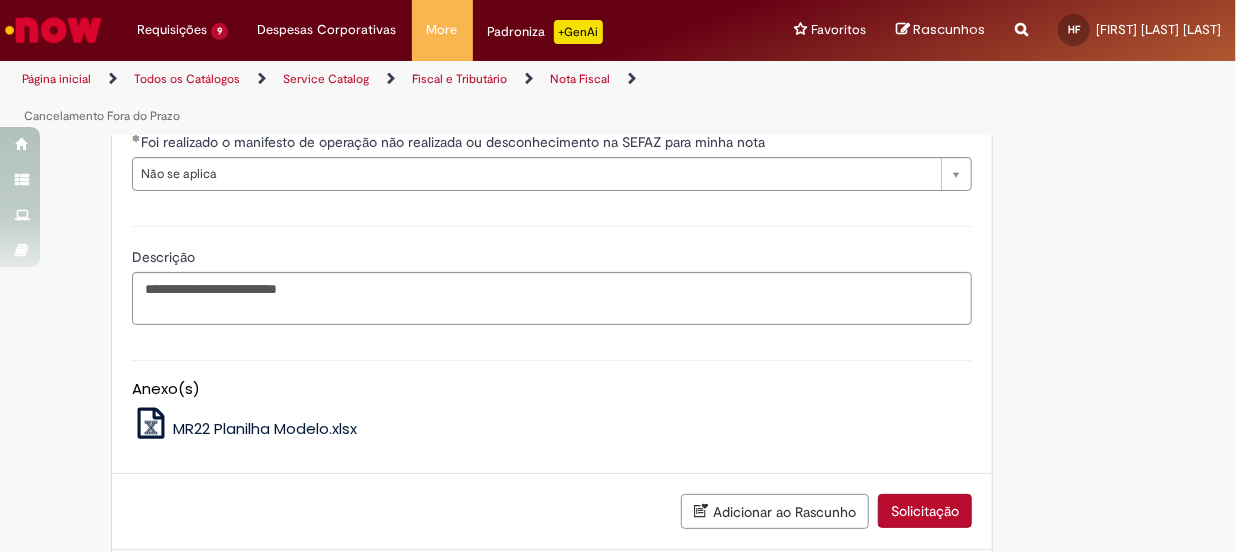 scroll, scrollTop: 3211, scrollLeft: 0, axis: vertical 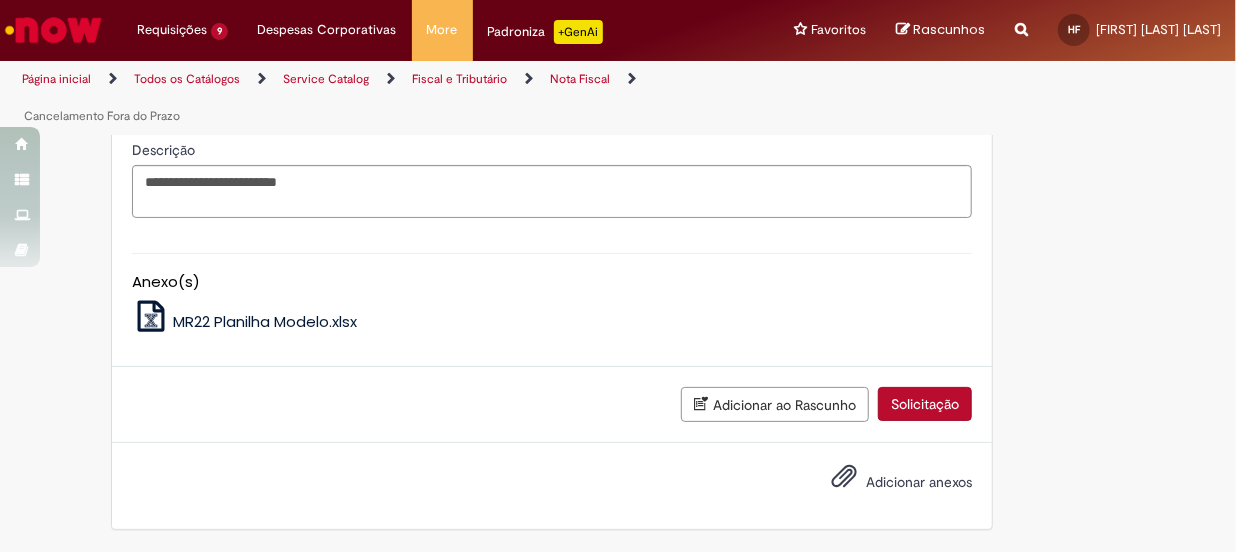 click on "Adicionar anexos" at bounding box center (919, 482) 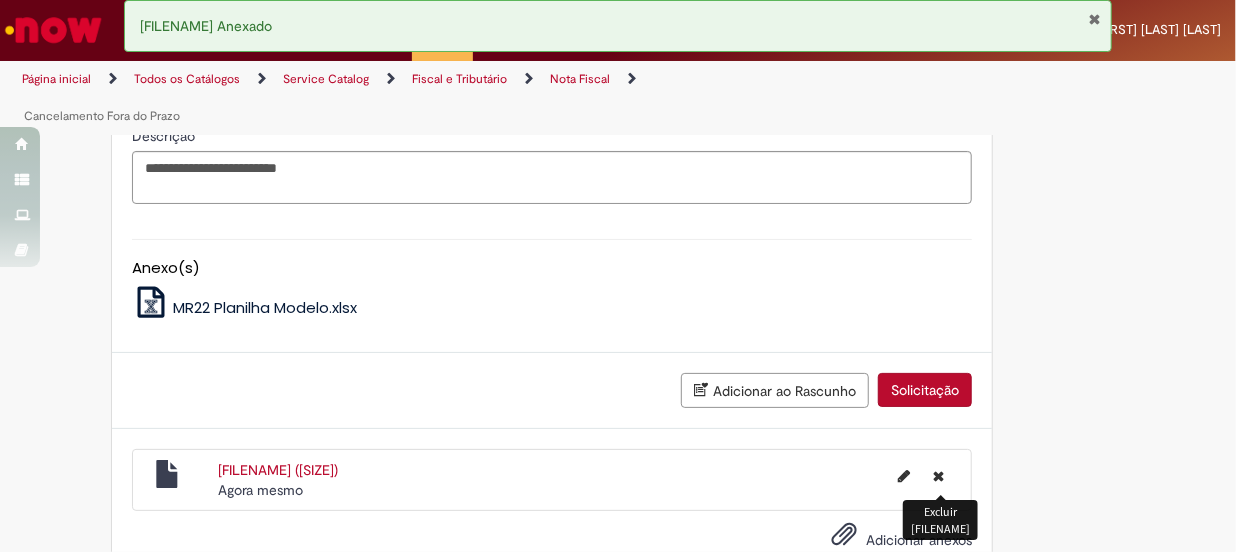 click at bounding box center [938, 476] 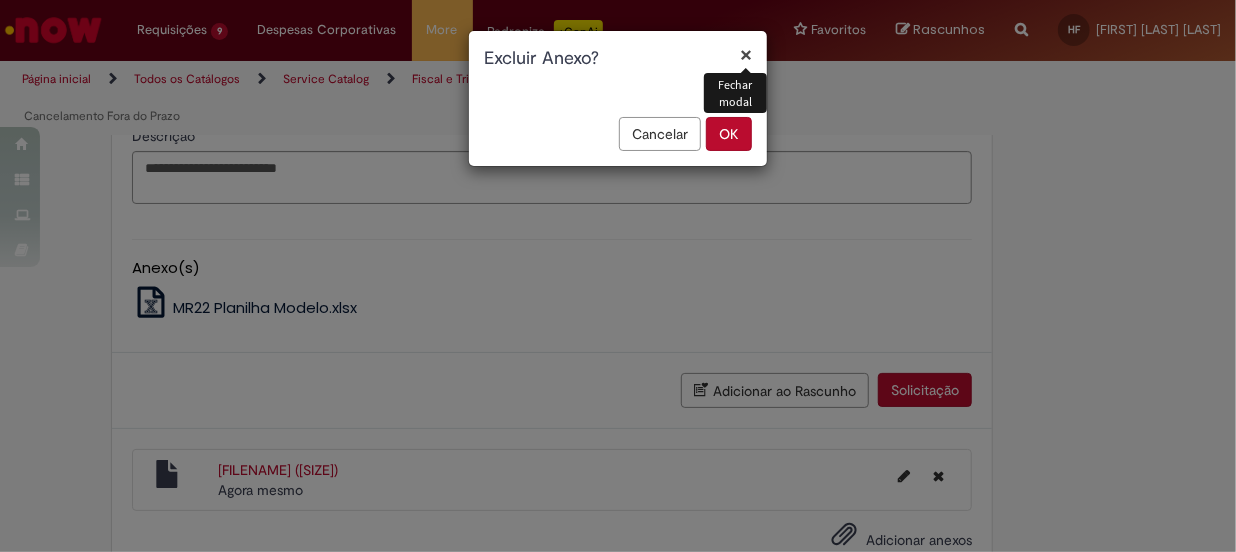 click on "OK" at bounding box center (729, 134) 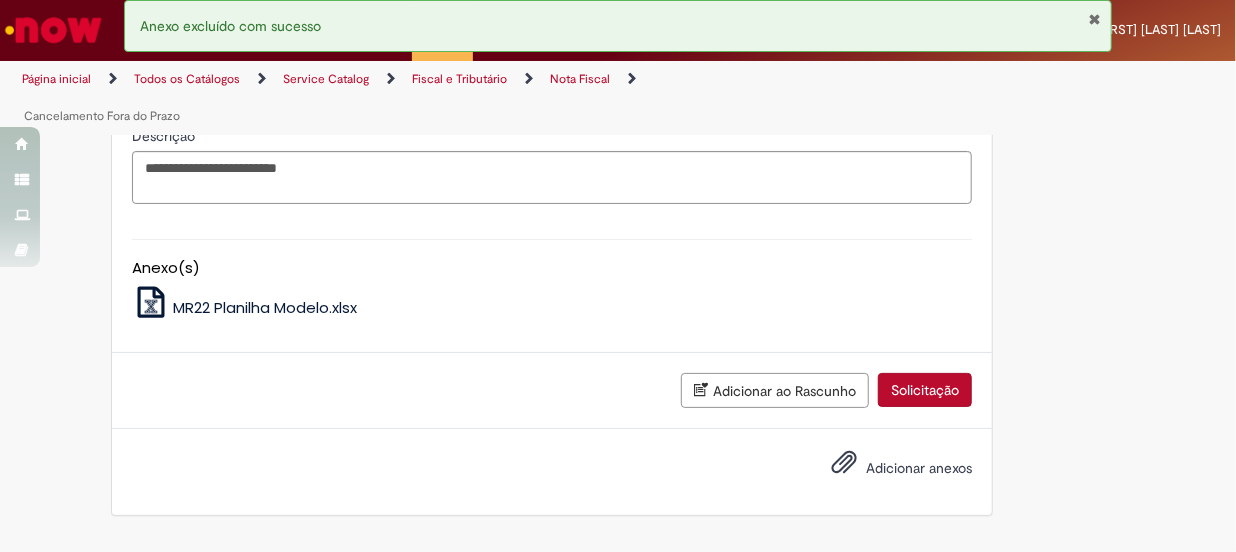 click at bounding box center (844, 463) 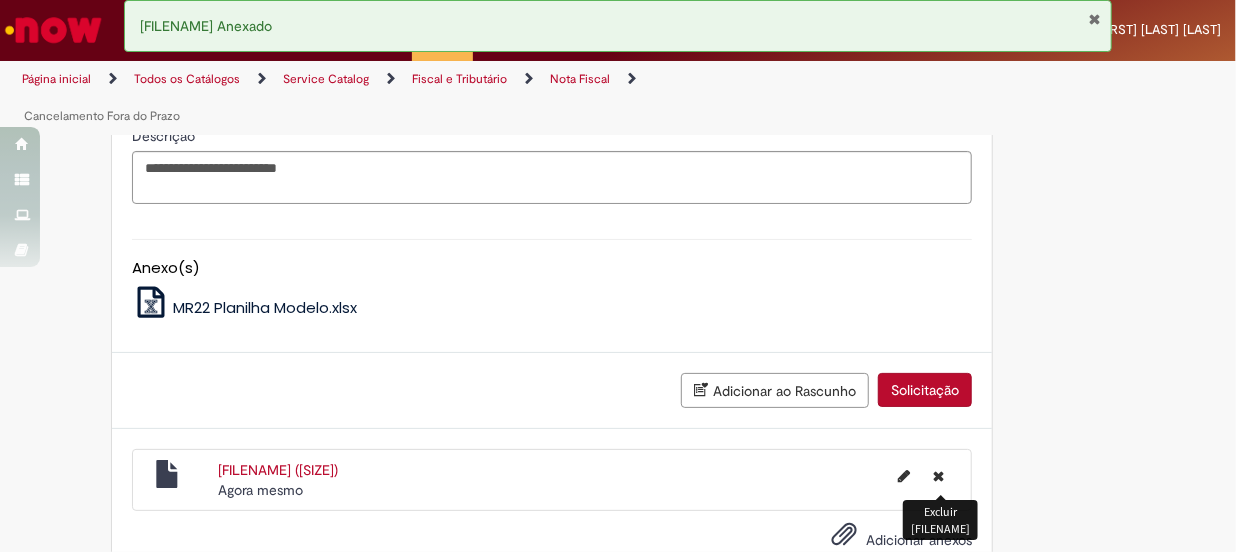 click at bounding box center [938, 476] 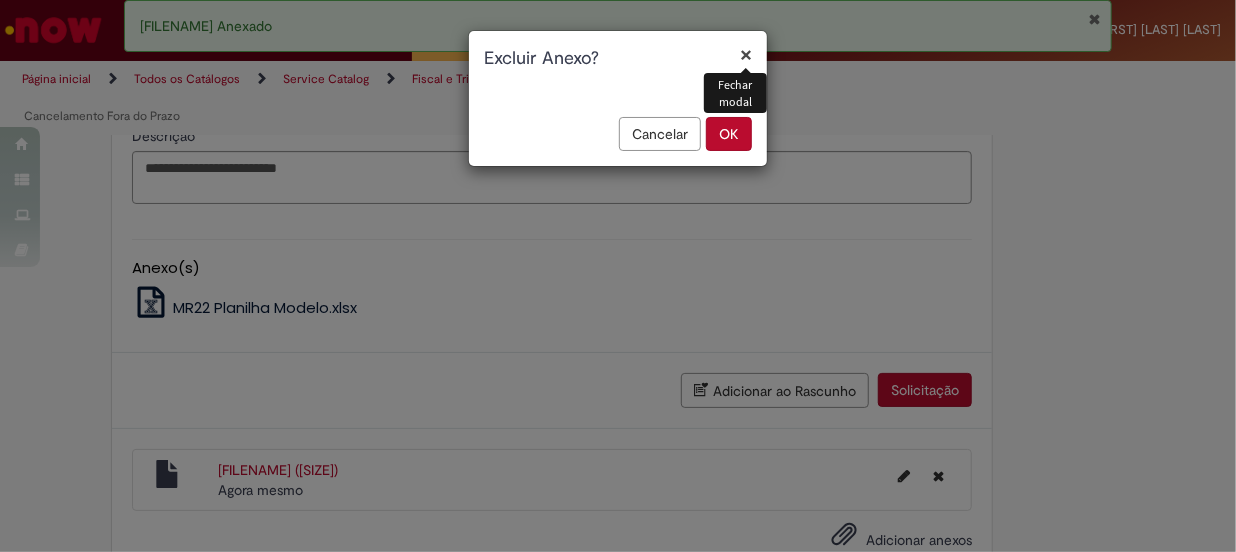 click on "OK" at bounding box center (729, 134) 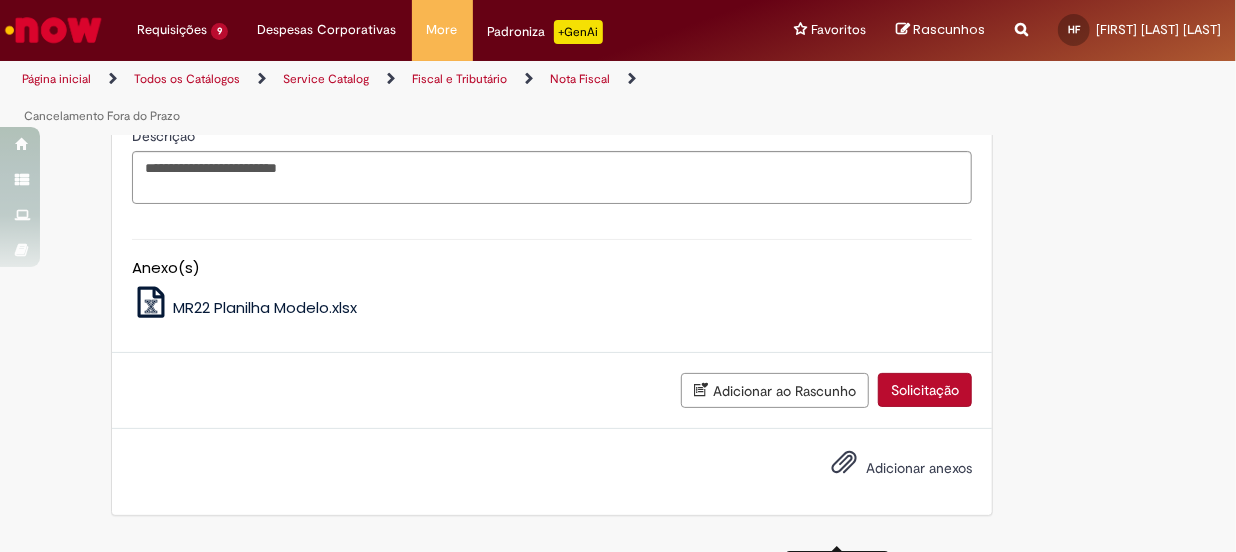 click on "Adicionar anexos" at bounding box center [919, 468] 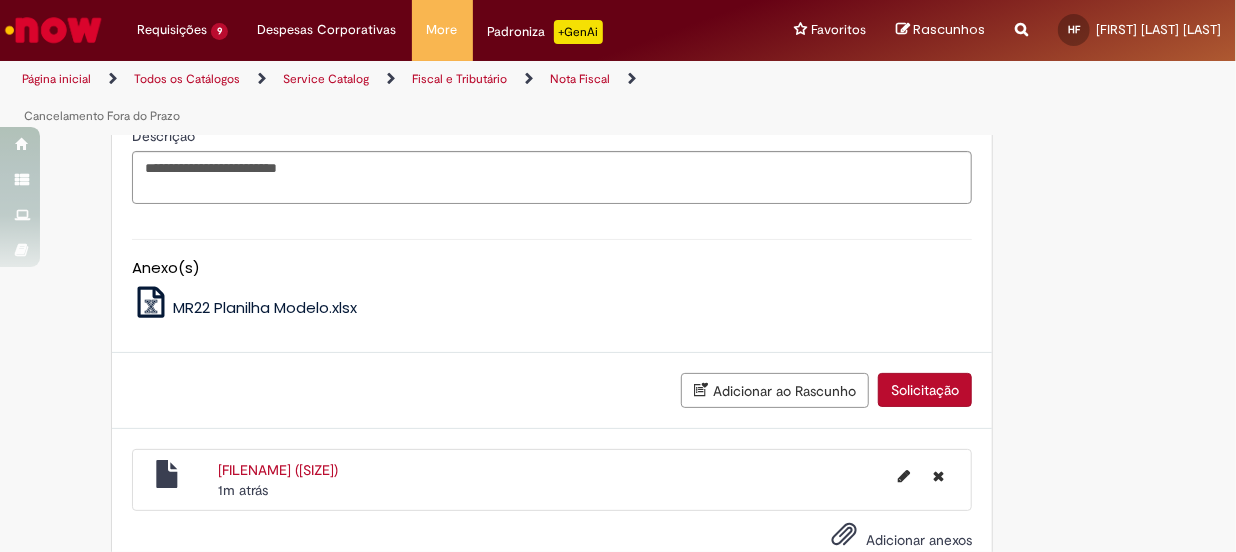 click on "Solicitação" at bounding box center [925, 390] 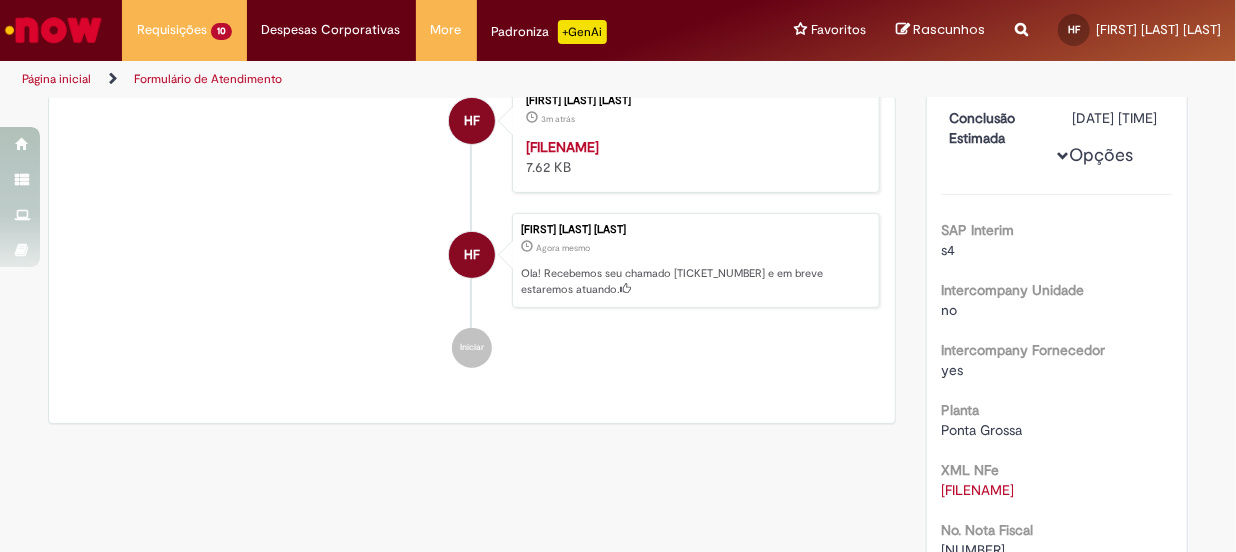 scroll, scrollTop: 0, scrollLeft: 0, axis: both 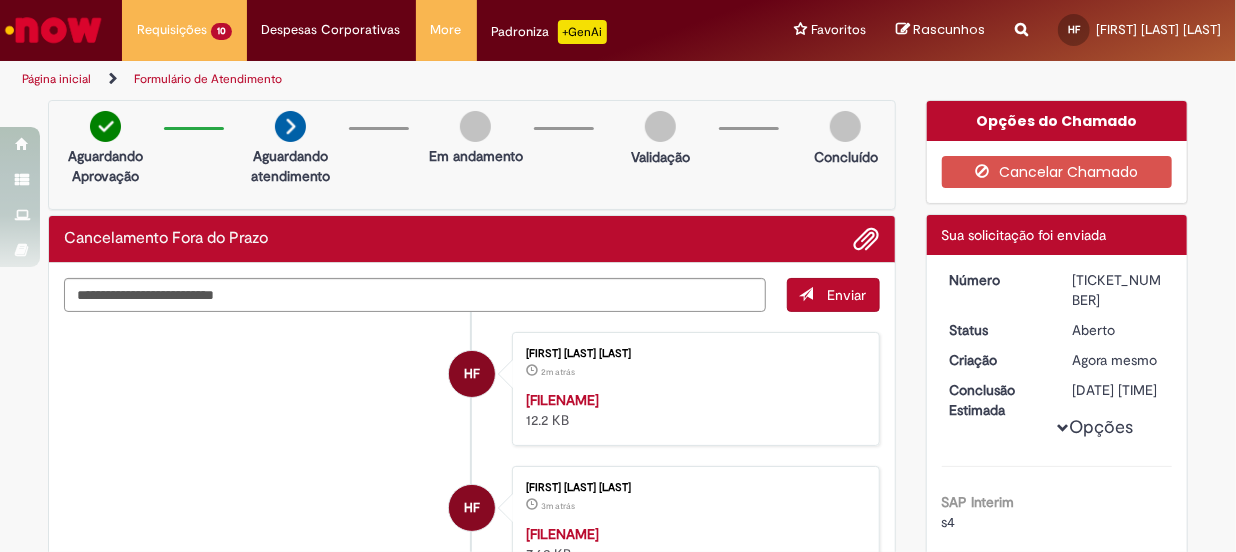 click at bounding box center [53, 30] 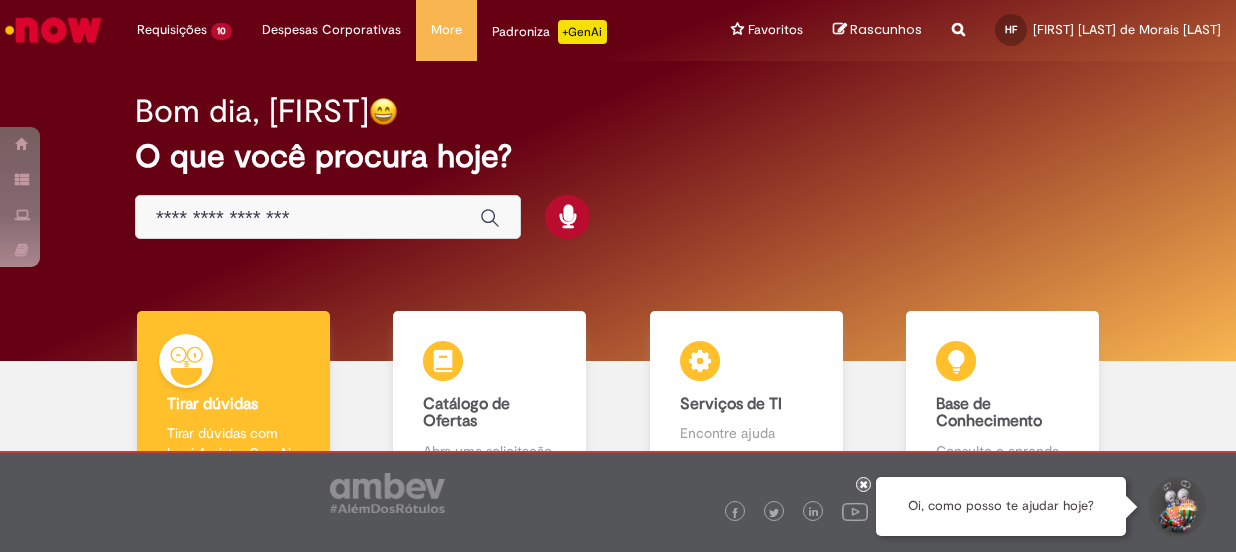 scroll, scrollTop: 0, scrollLeft: 0, axis: both 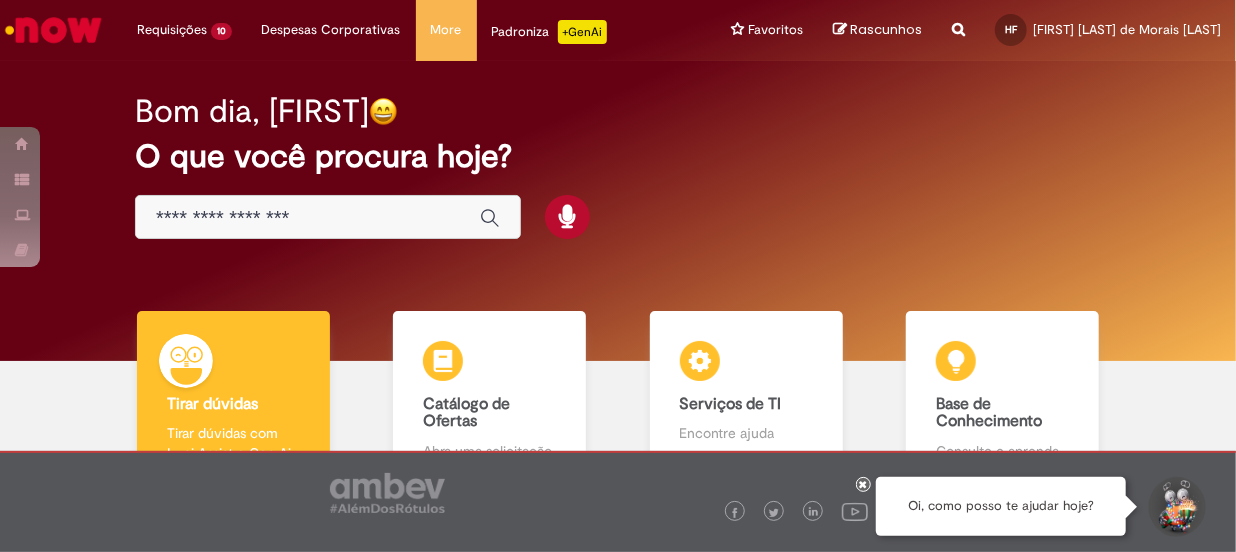 click at bounding box center (308, 218) 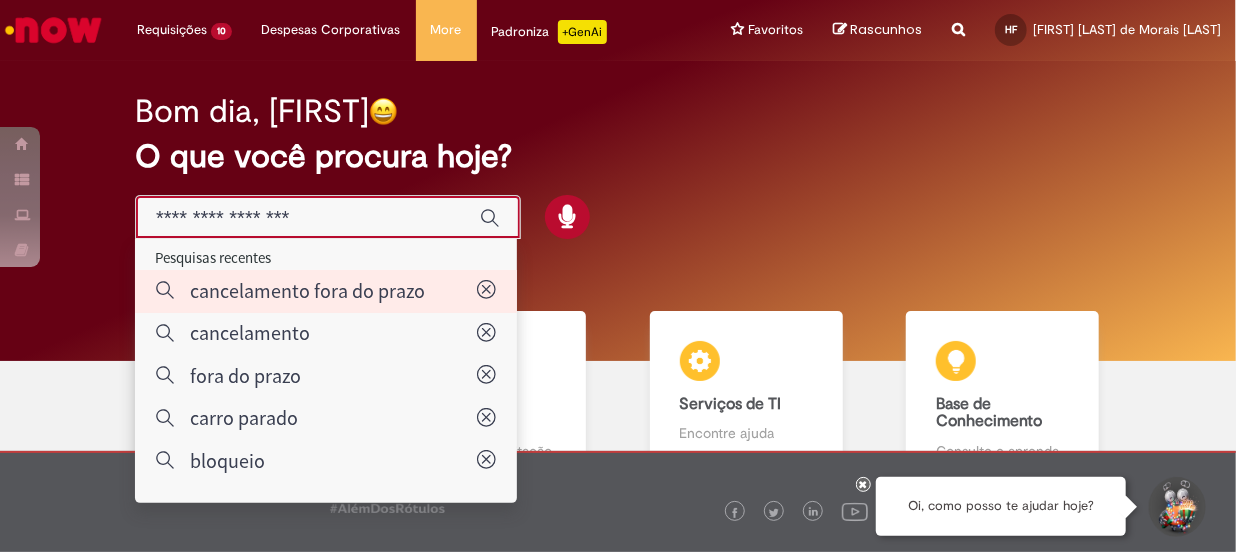type on "**********" 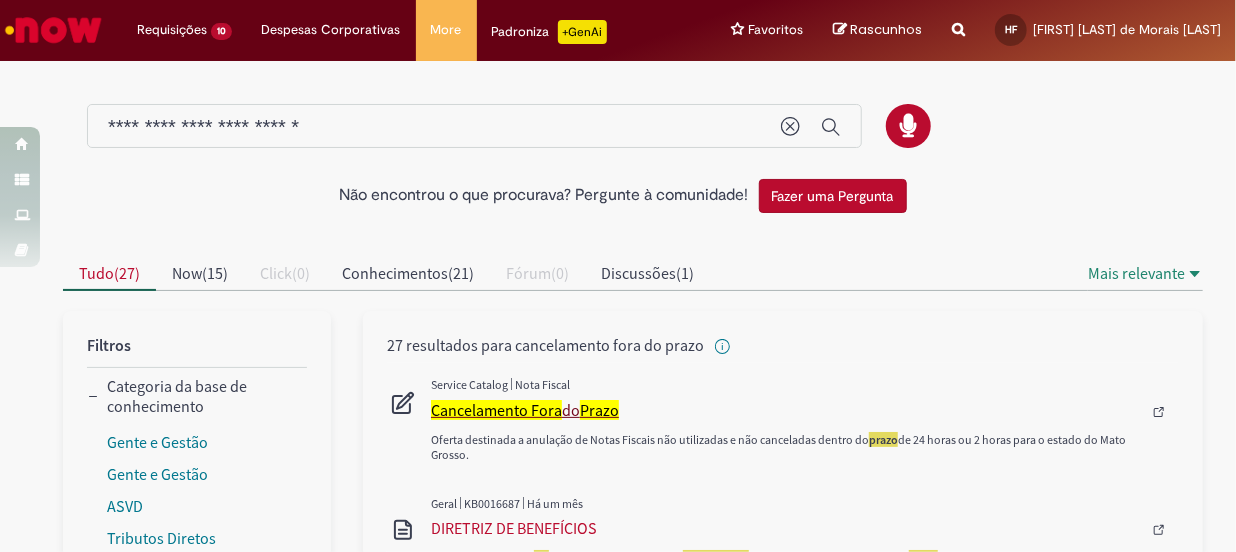 click on "Cancelamento Fora" at bounding box center [496, 410] 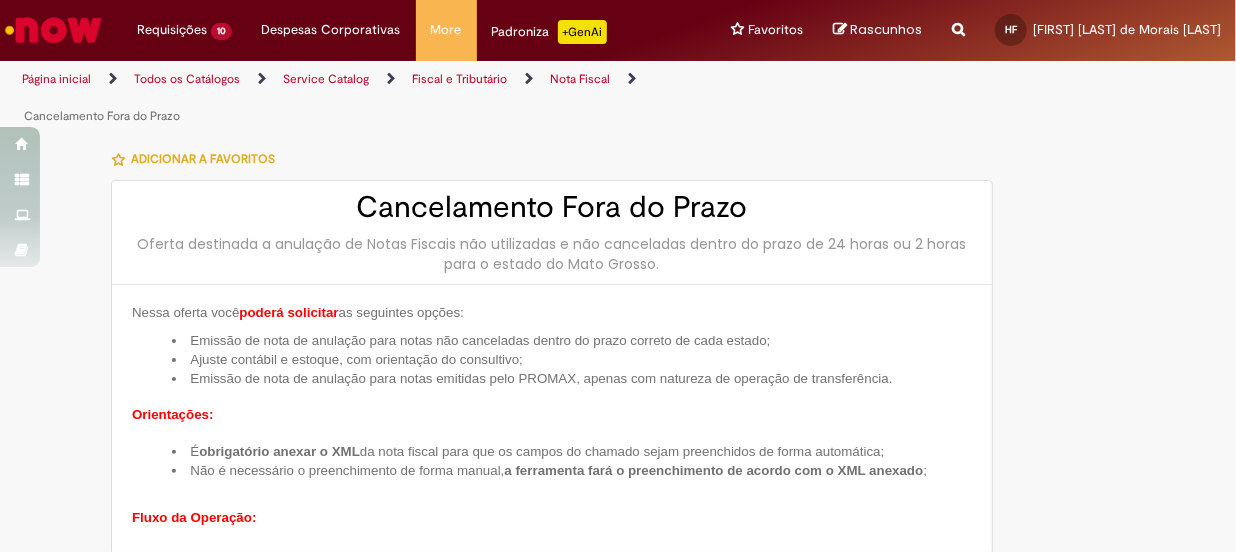 type on "**********" 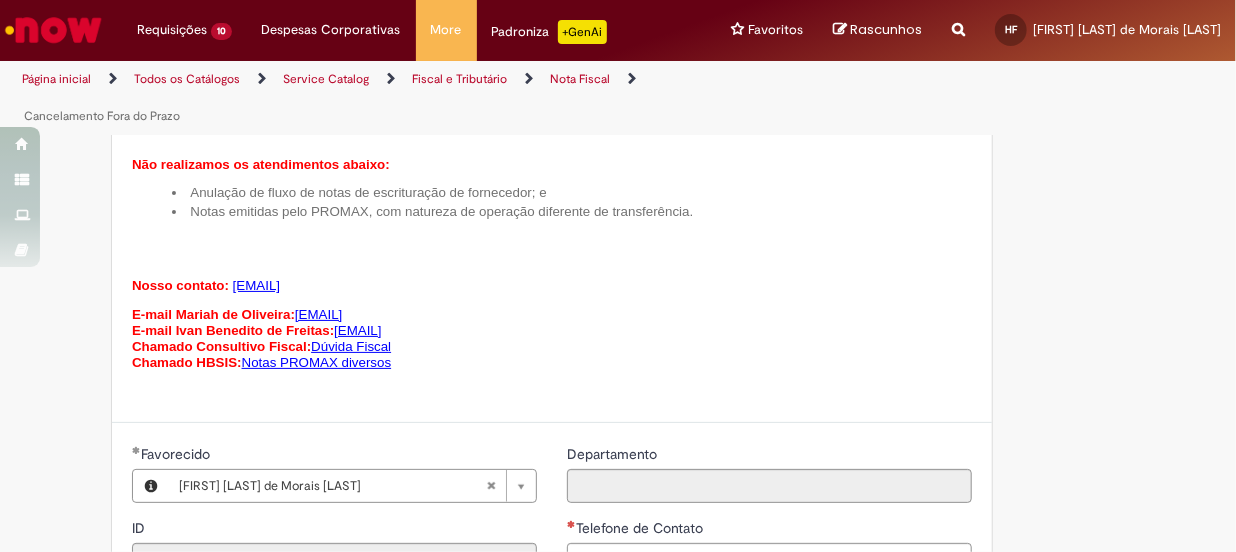 scroll, scrollTop: 1454, scrollLeft: 0, axis: vertical 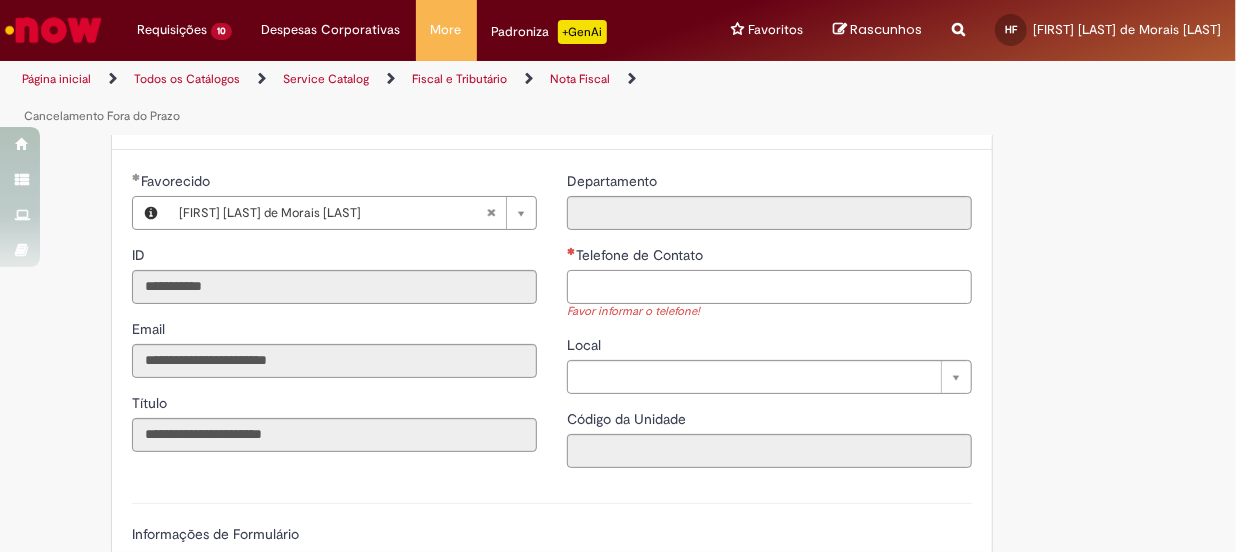click on "Telefone de Contato" at bounding box center [769, 287] 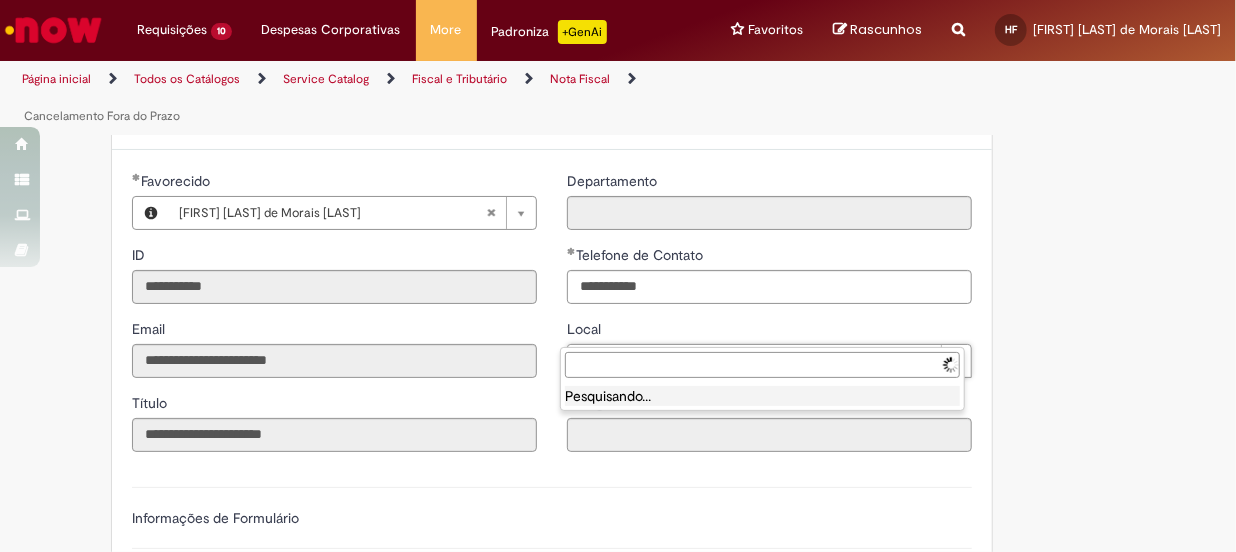 type on "**********" 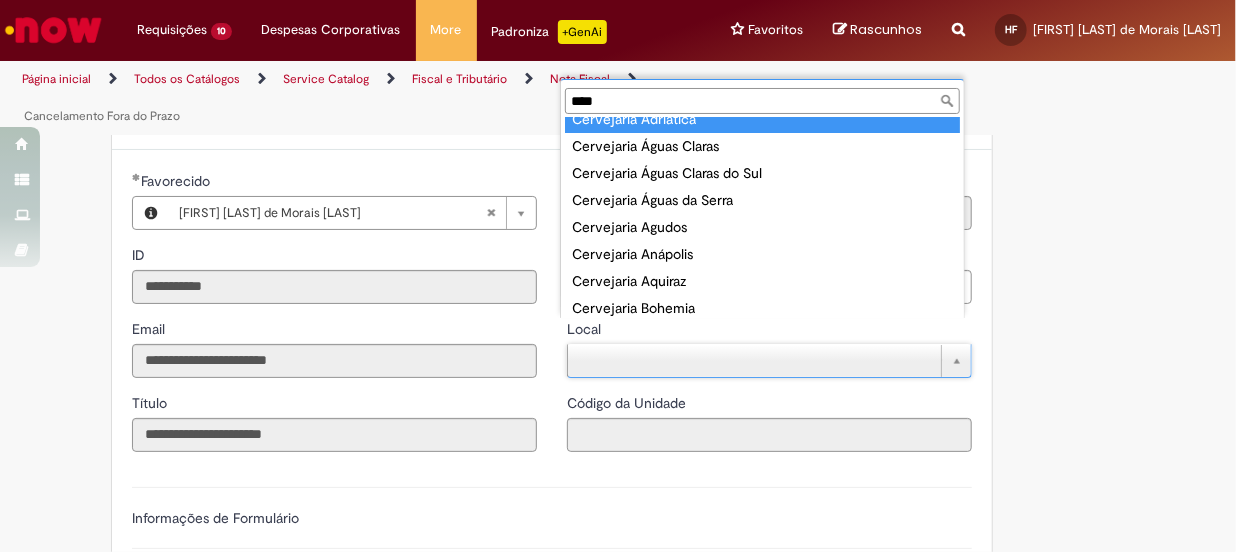 scroll, scrollTop: 0, scrollLeft: 0, axis: both 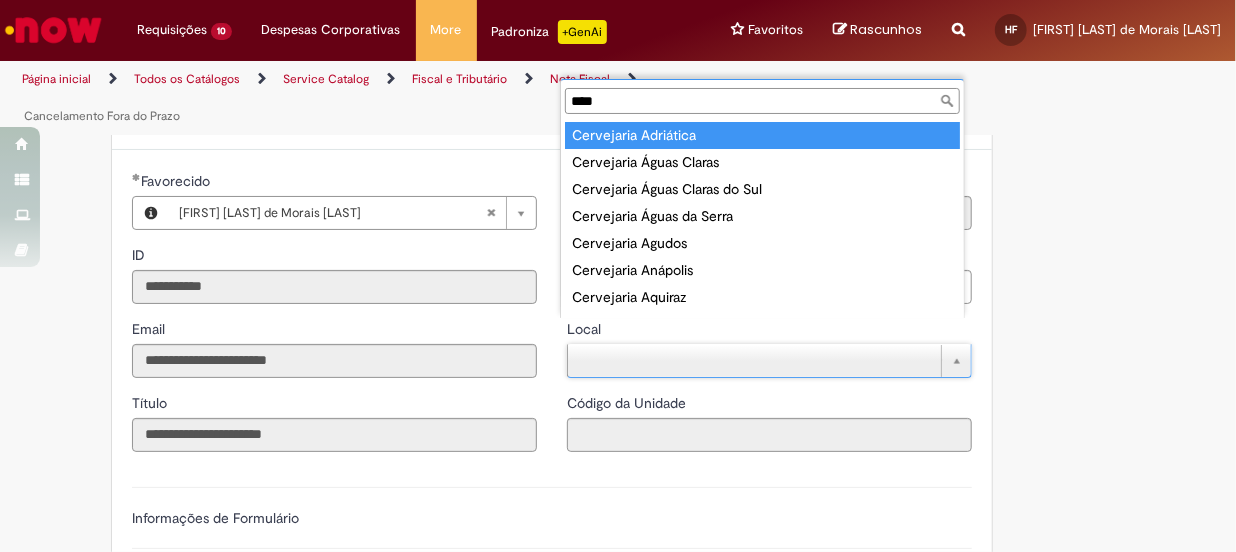 type on "****" 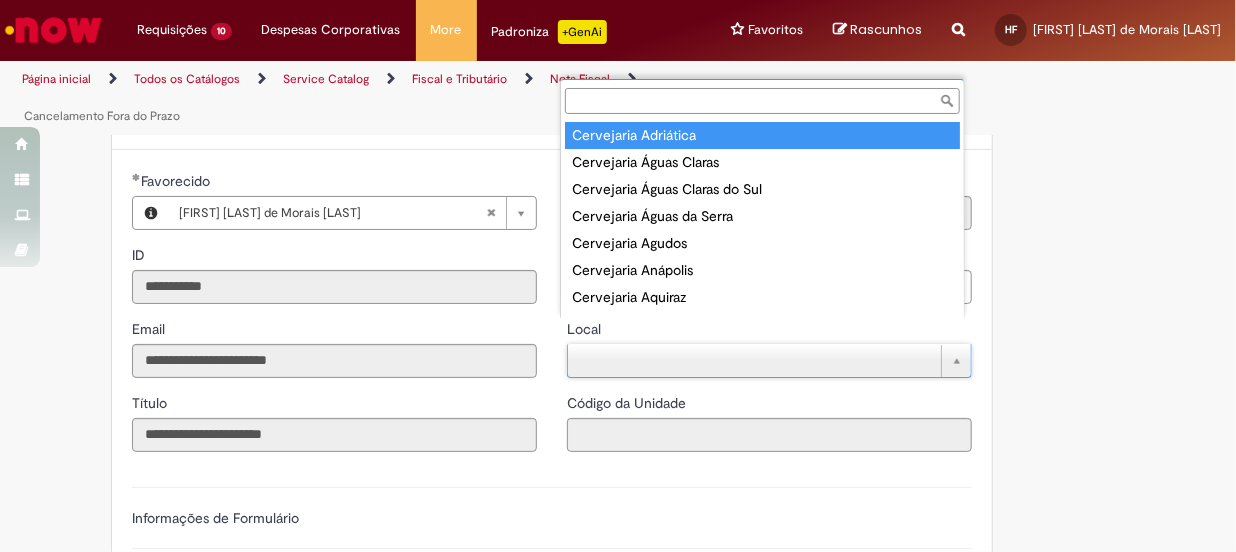 type on "****" 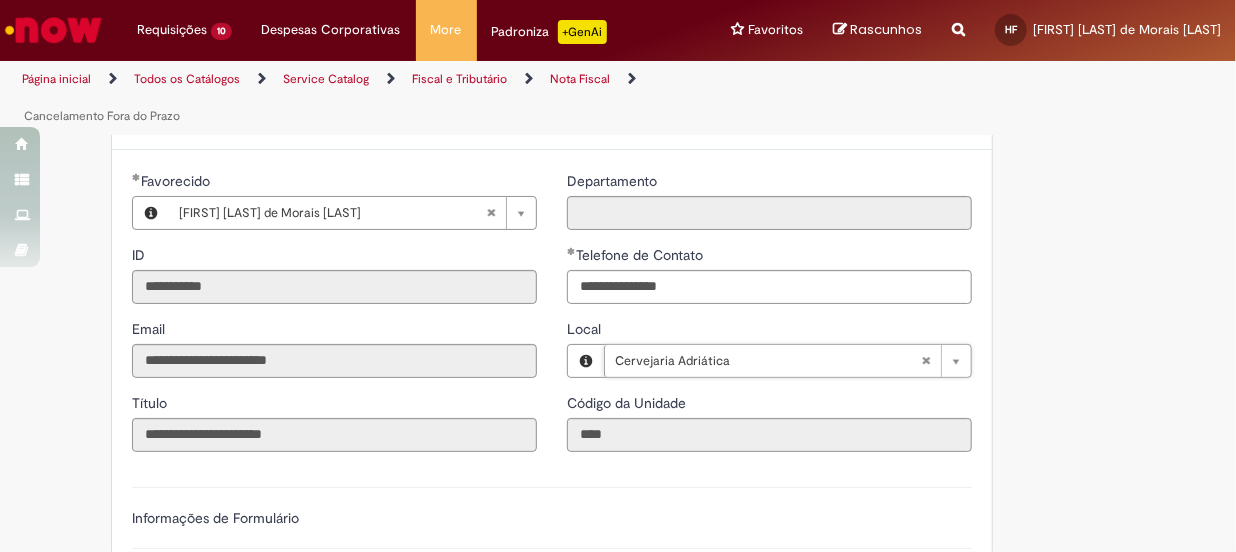 scroll, scrollTop: 1636, scrollLeft: 0, axis: vertical 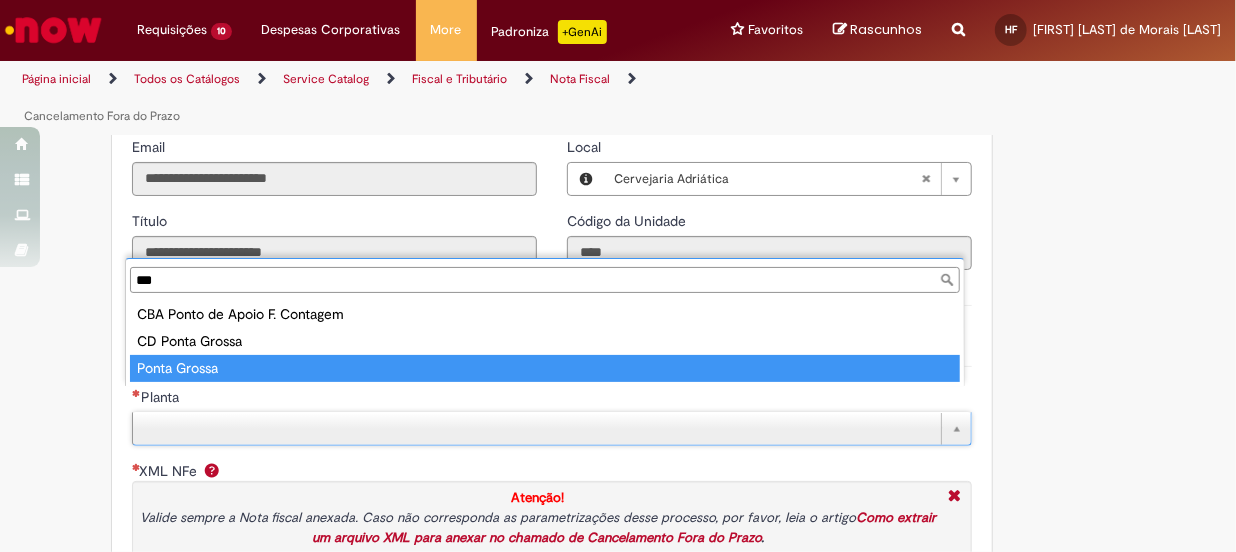 type on "***" 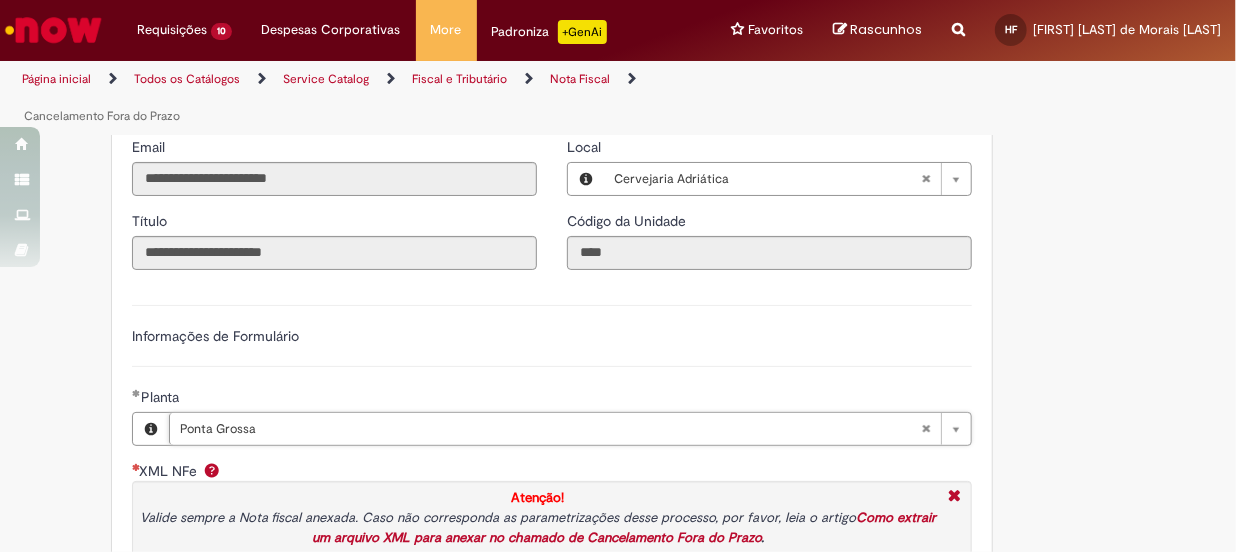 scroll, scrollTop: 1818, scrollLeft: 0, axis: vertical 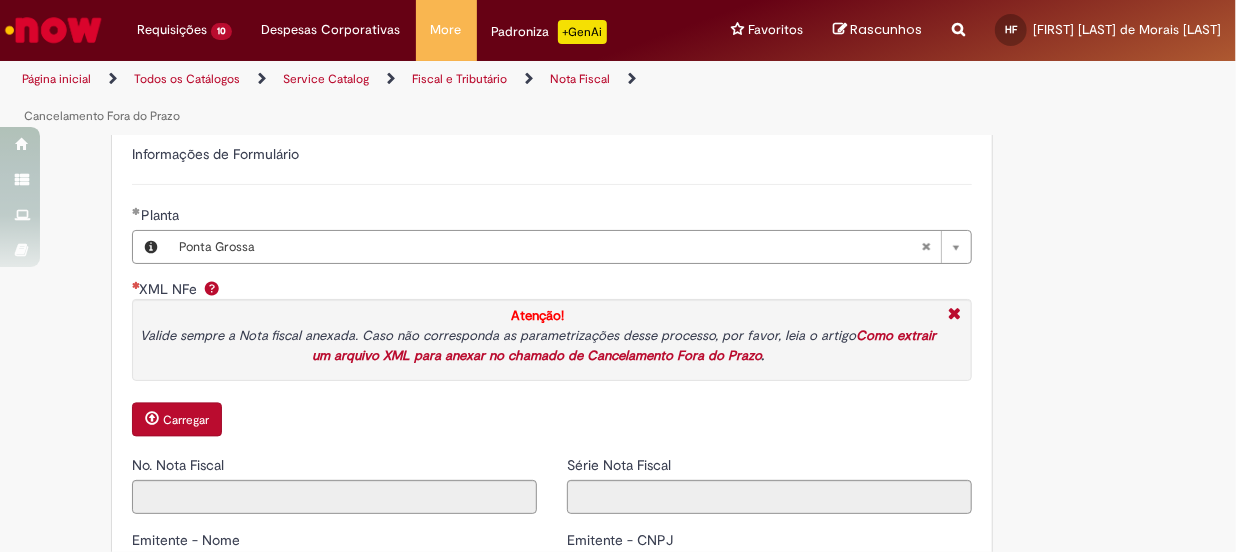 click on "Carregar" at bounding box center [186, 421] 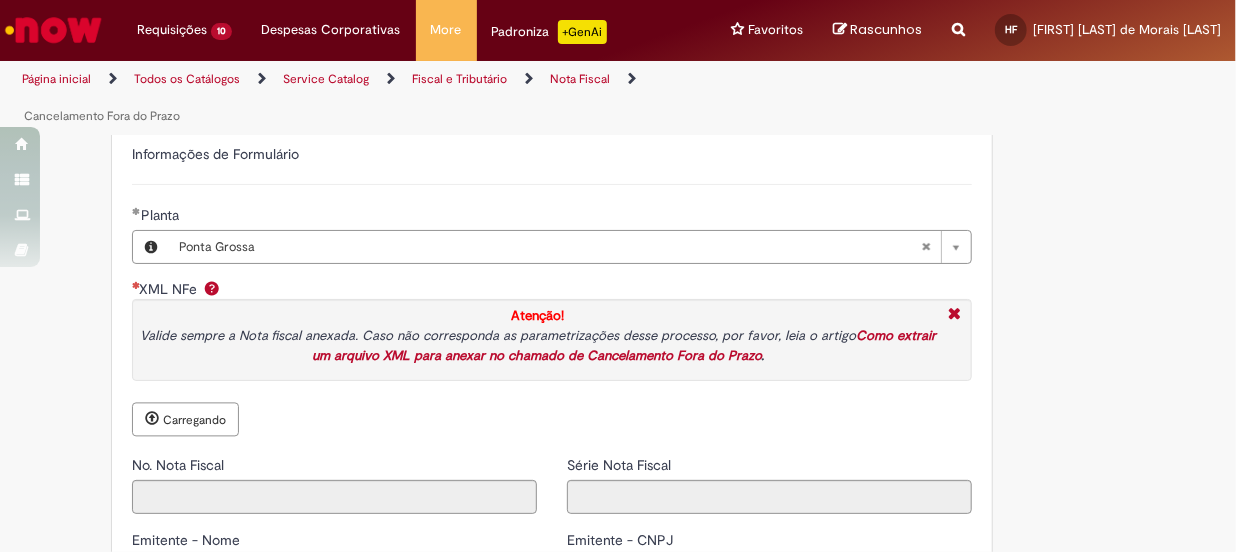 type on "******" 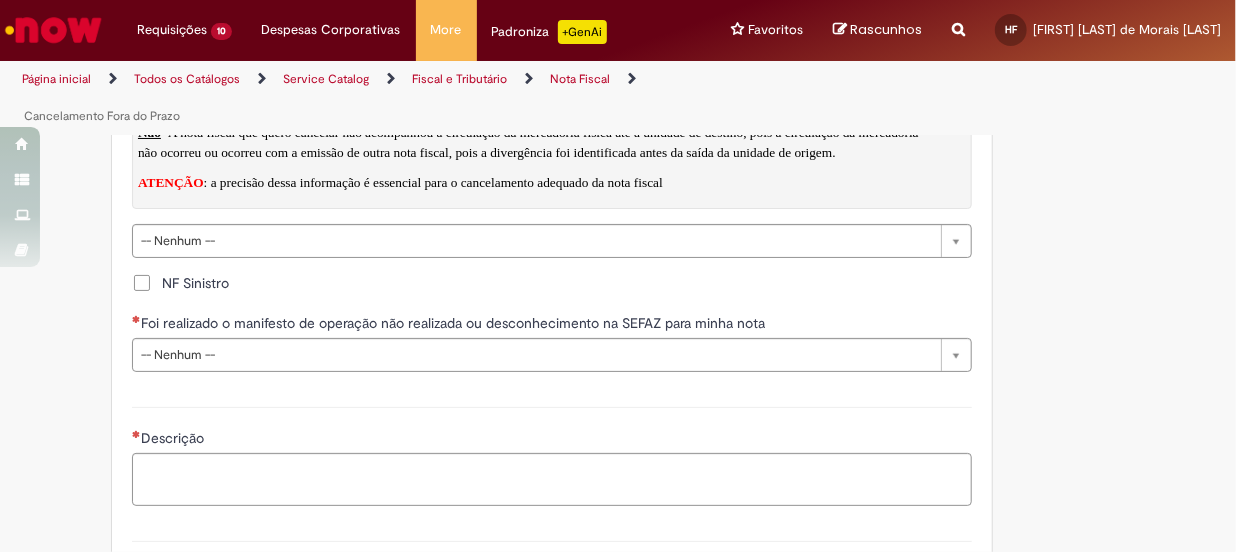 scroll, scrollTop: 2545, scrollLeft: 0, axis: vertical 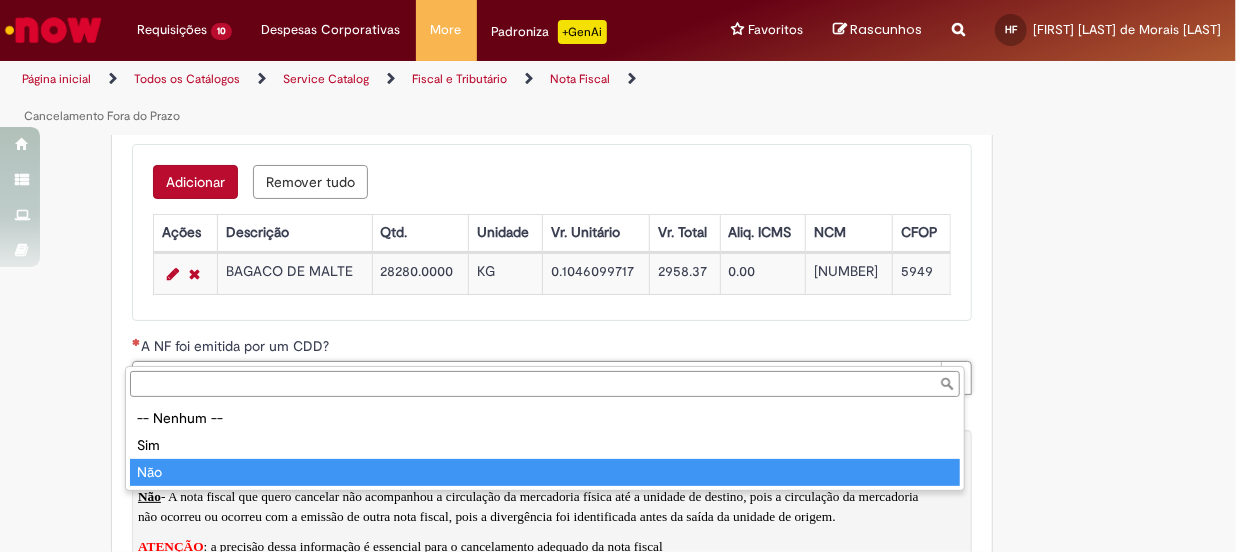 type on "***" 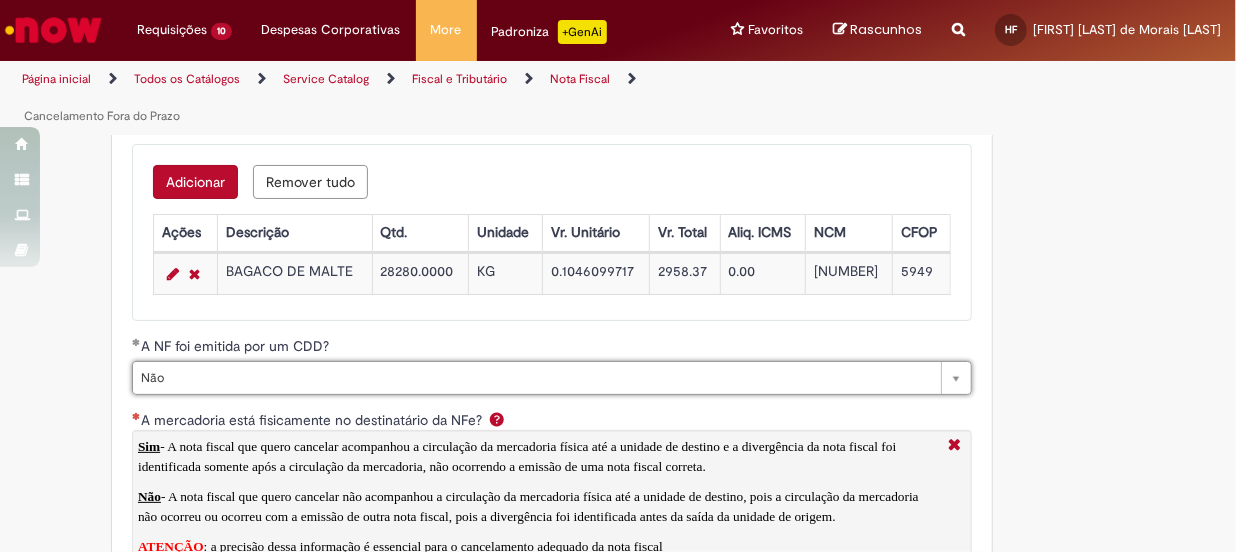 scroll, scrollTop: 2727, scrollLeft: 0, axis: vertical 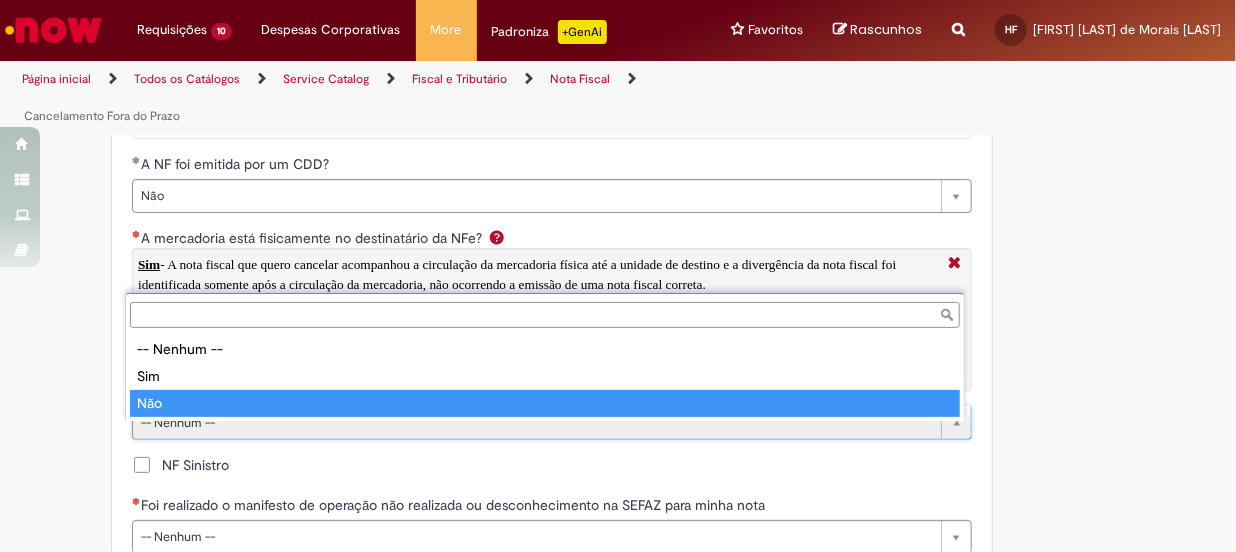 type on "***" 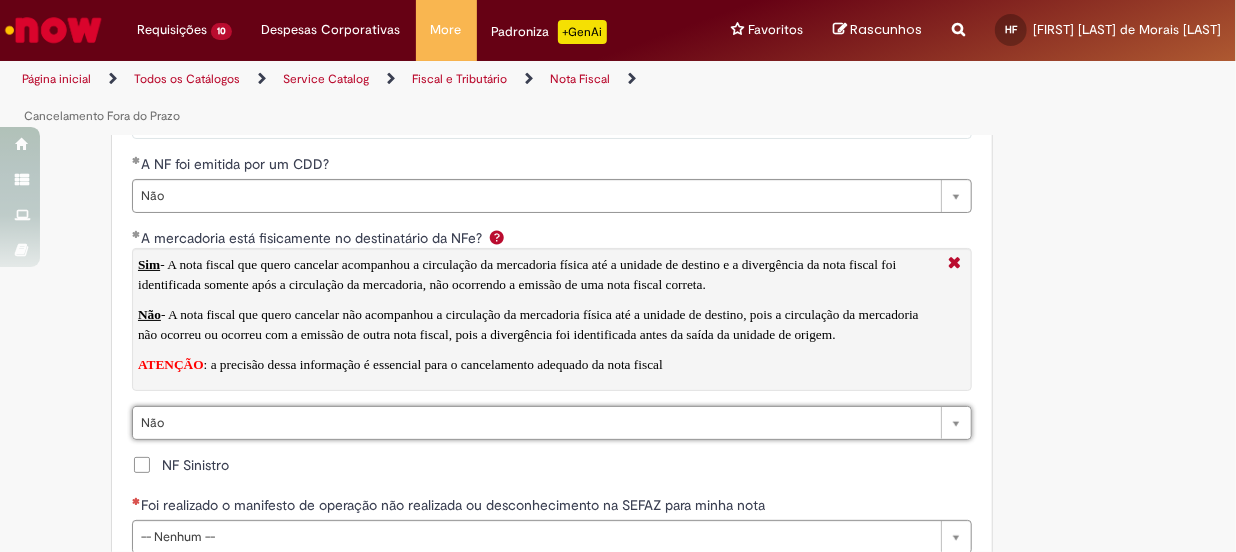 scroll, scrollTop: 3090, scrollLeft: 0, axis: vertical 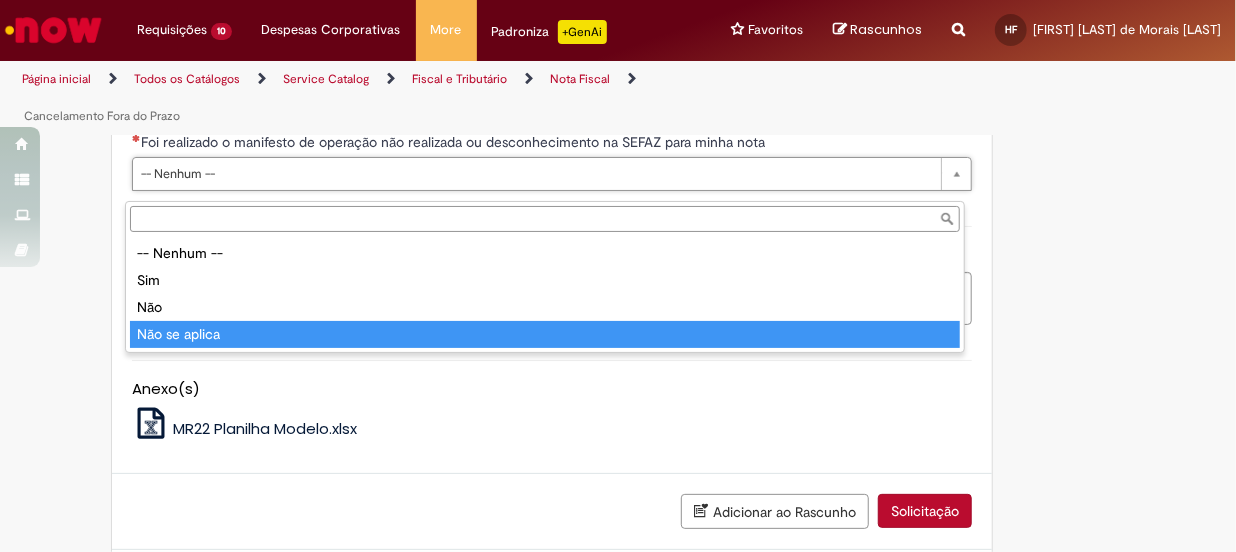 type on "**********" 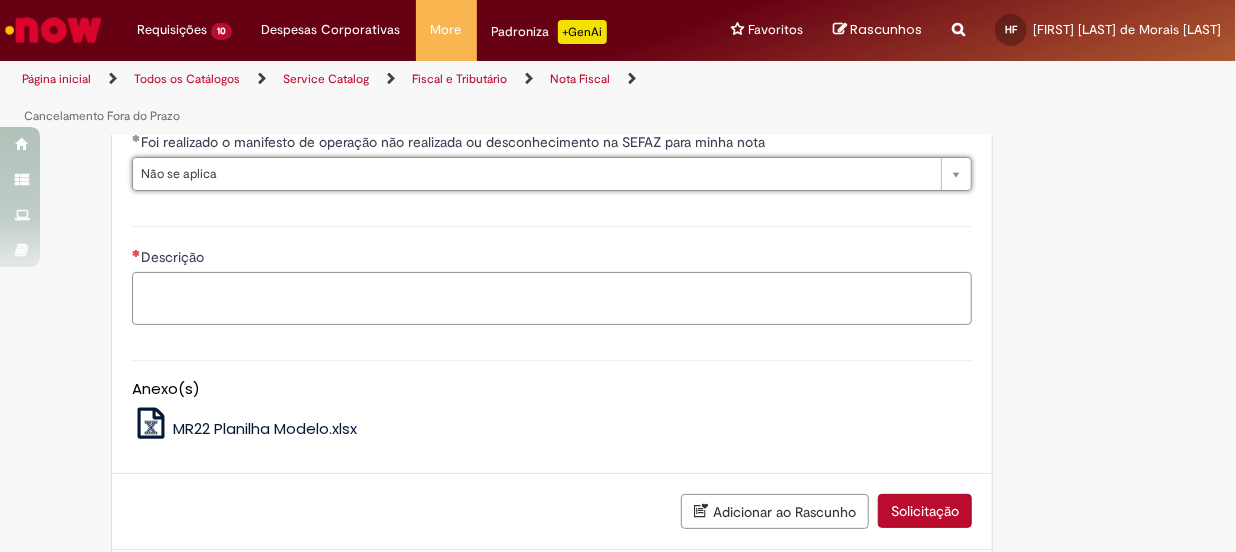 click on "Descrição" at bounding box center [552, 299] 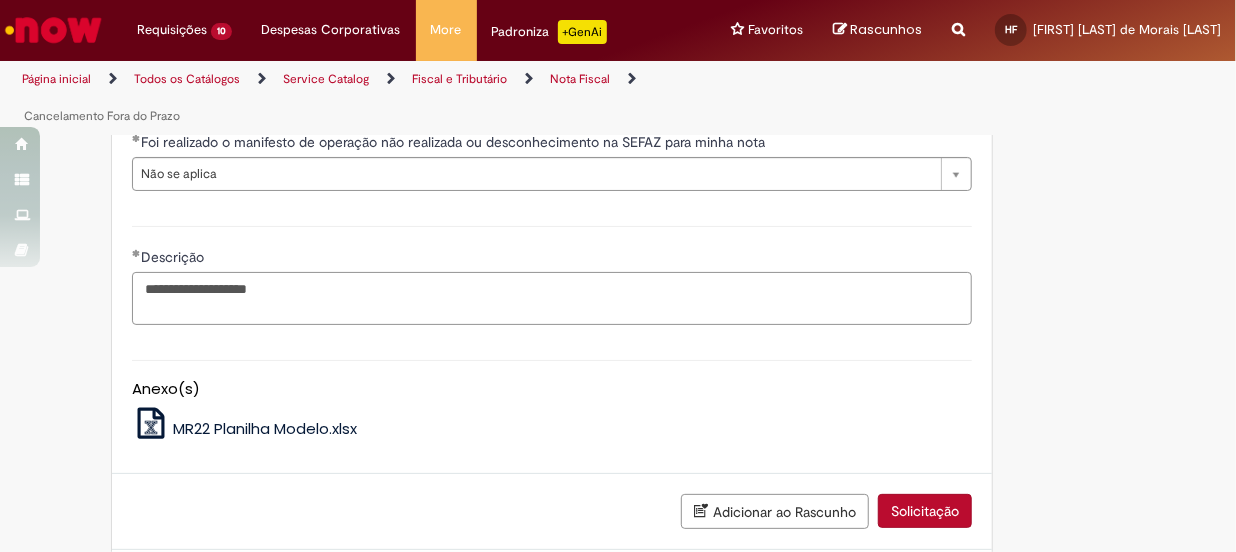 paste on "*******" 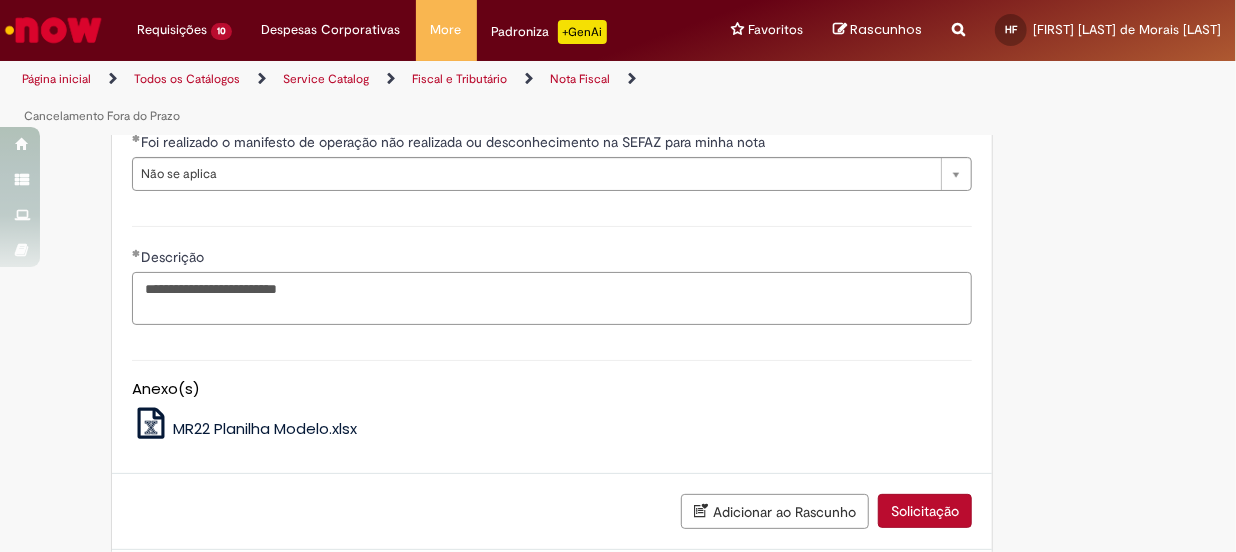 scroll, scrollTop: 3211, scrollLeft: 0, axis: vertical 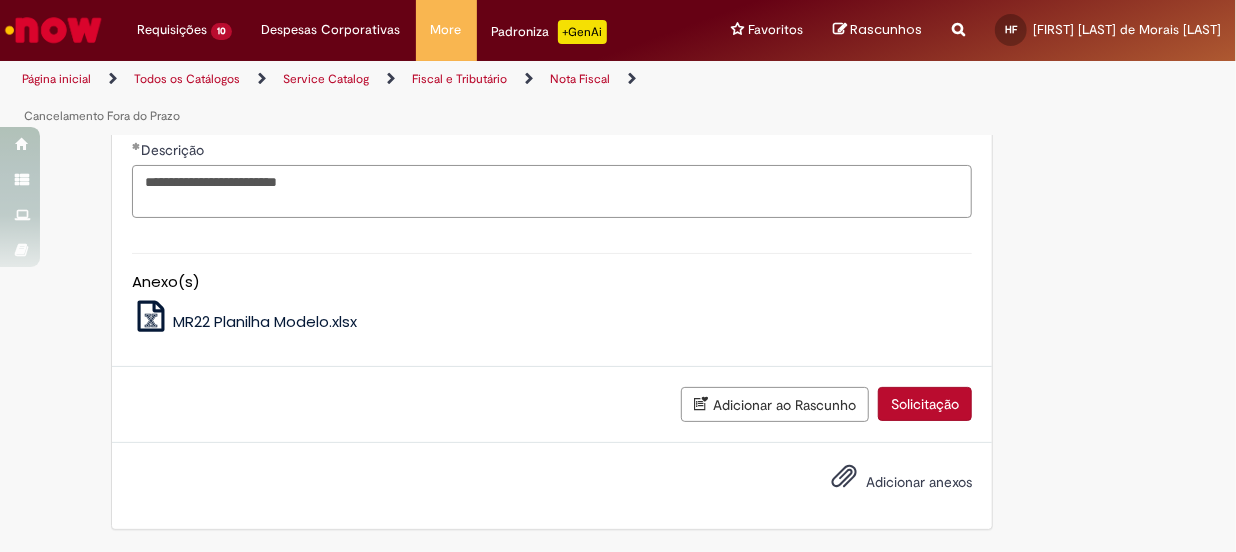 type on "**********" 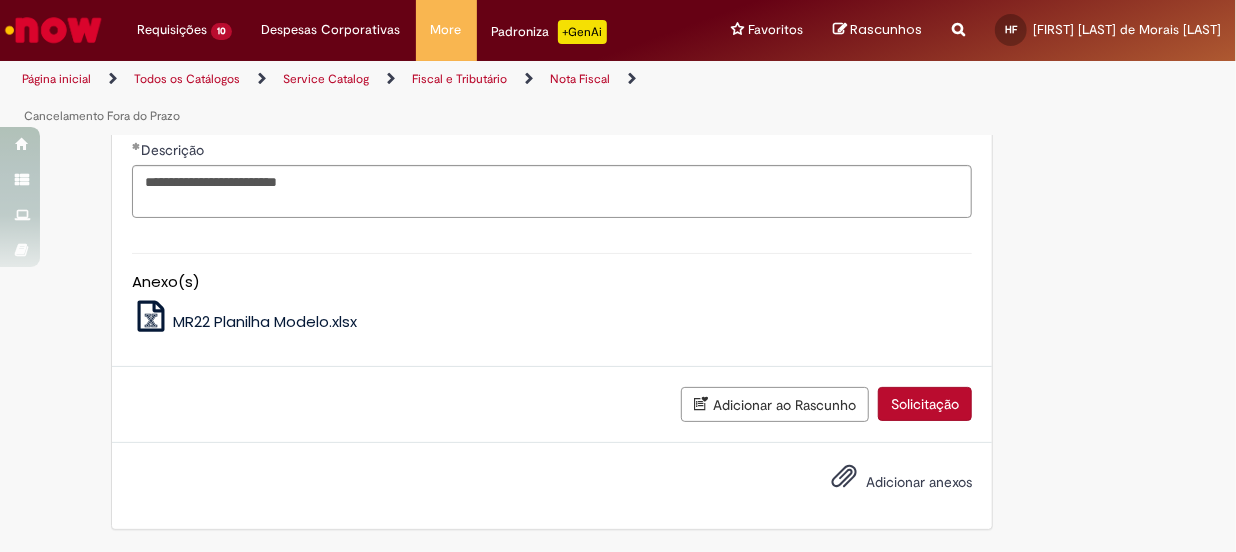 click on "Adicionar anexos" at bounding box center [919, 482] 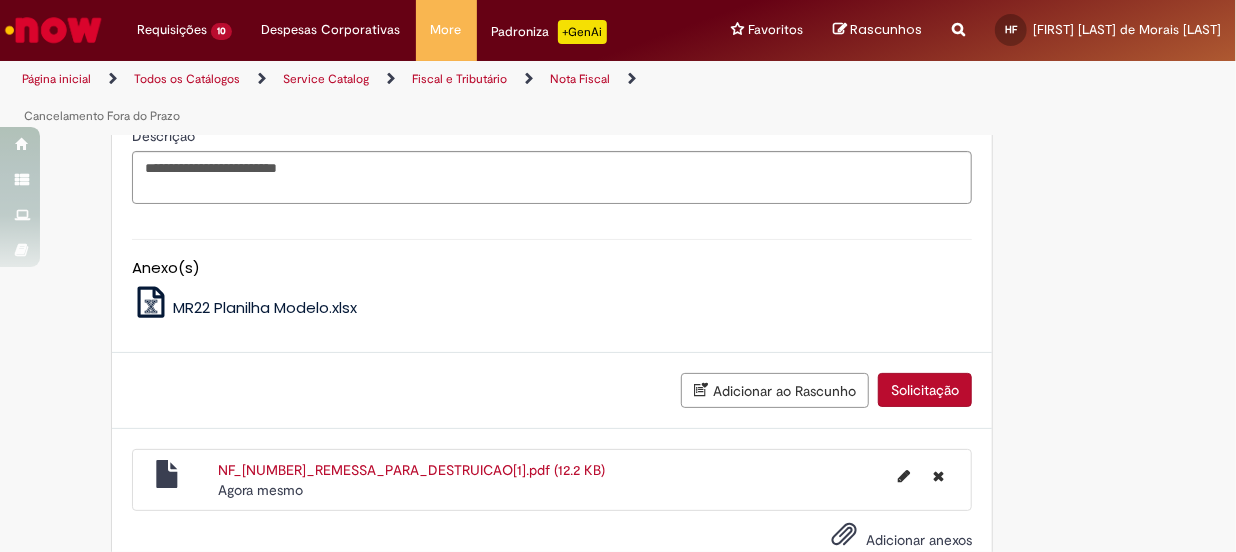 click on "Solicitação" at bounding box center (925, 390) 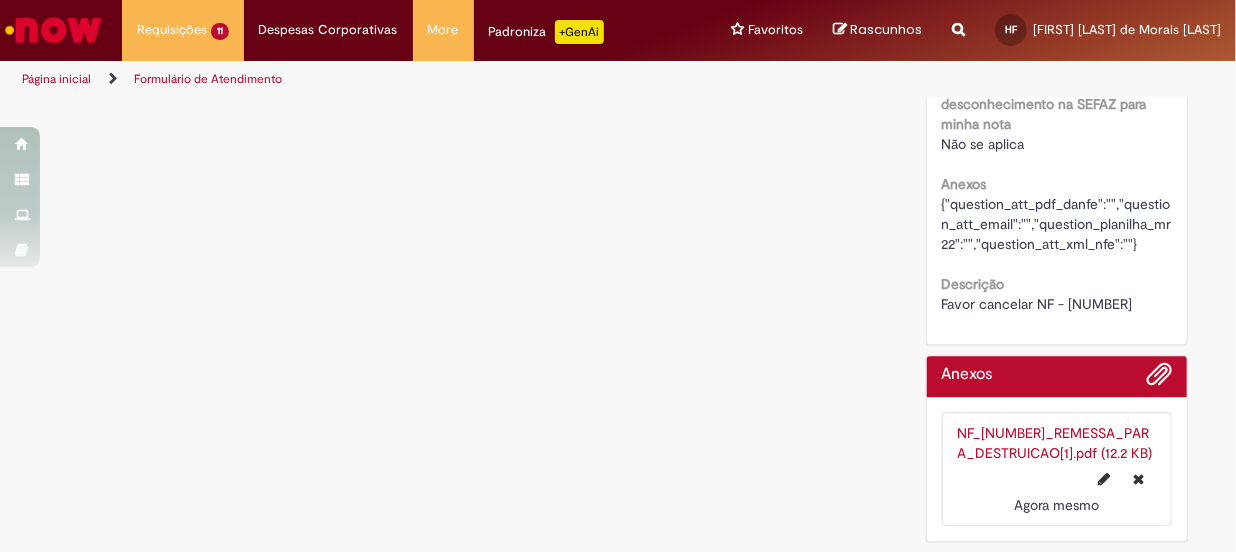 scroll, scrollTop: 0, scrollLeft: 0, axis: both 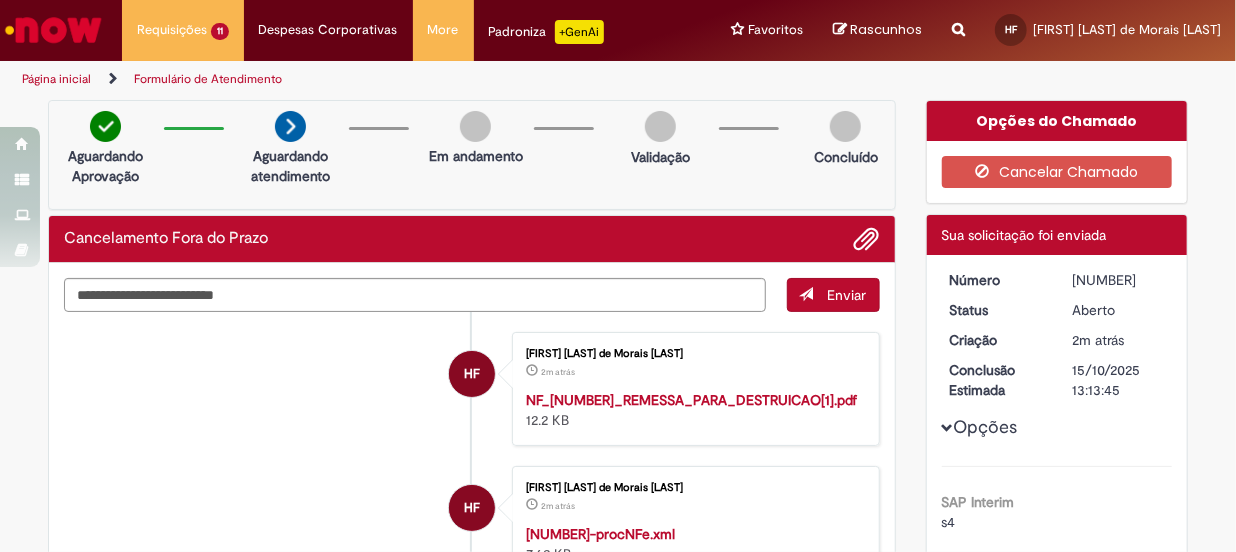 click on "Página inicial" at bounding box center (56, 79) 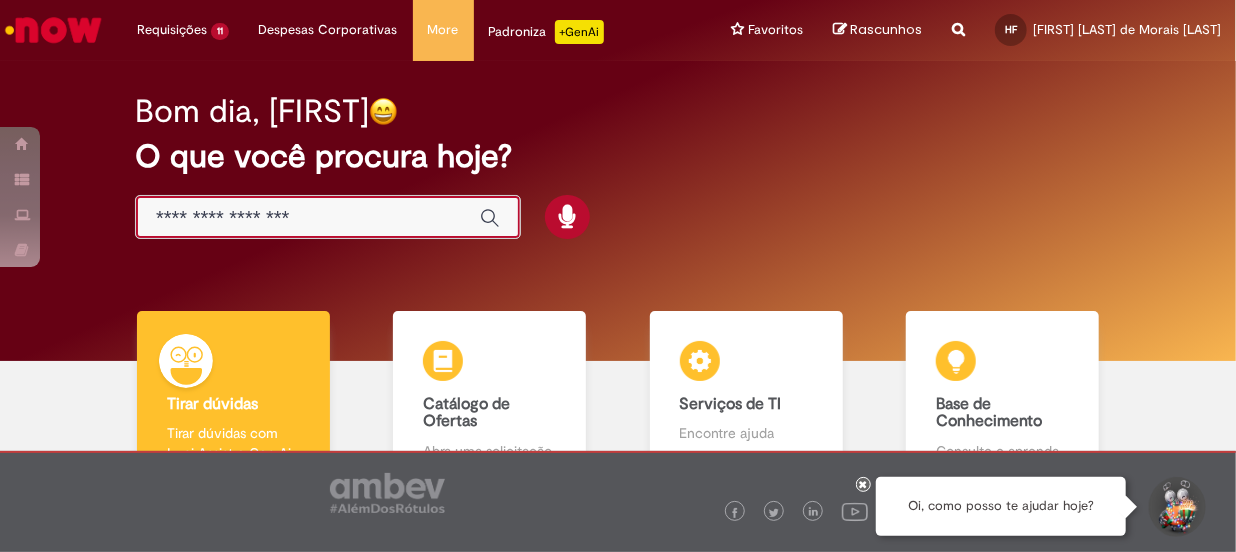 click at bounding box center [308, 218] 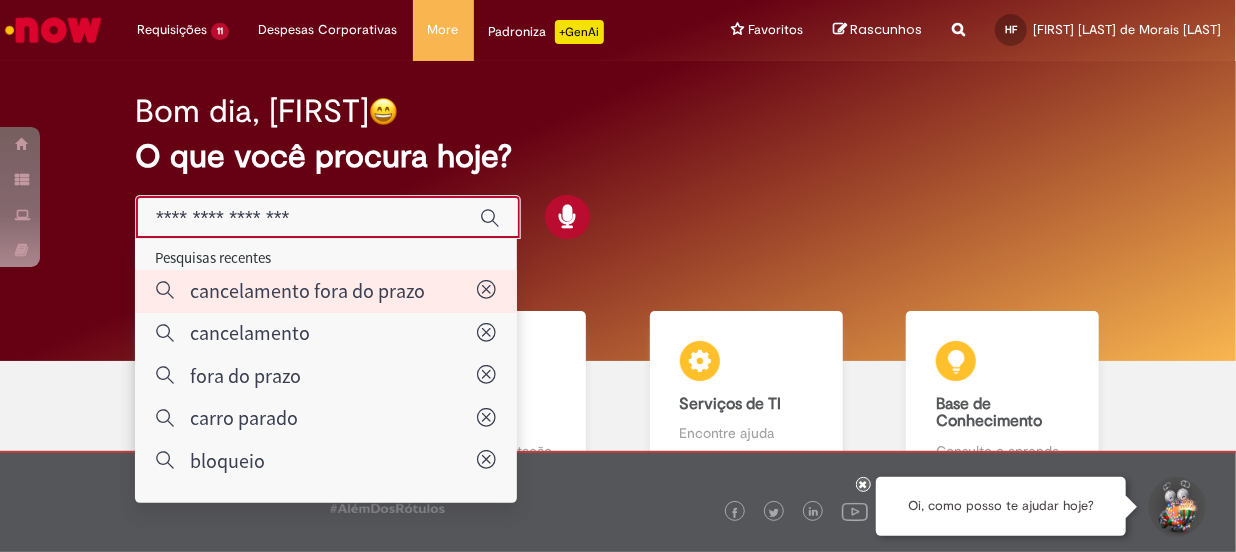 type on "**********" 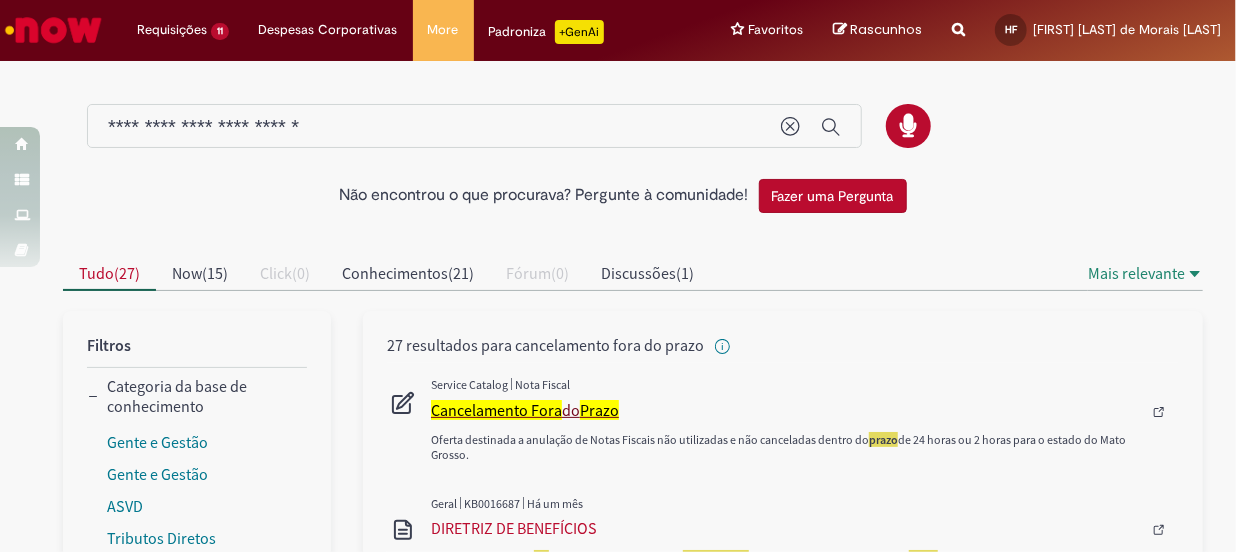 click on "Cancelamento Fora  do  Prazo" at bounding box center (786, 410) 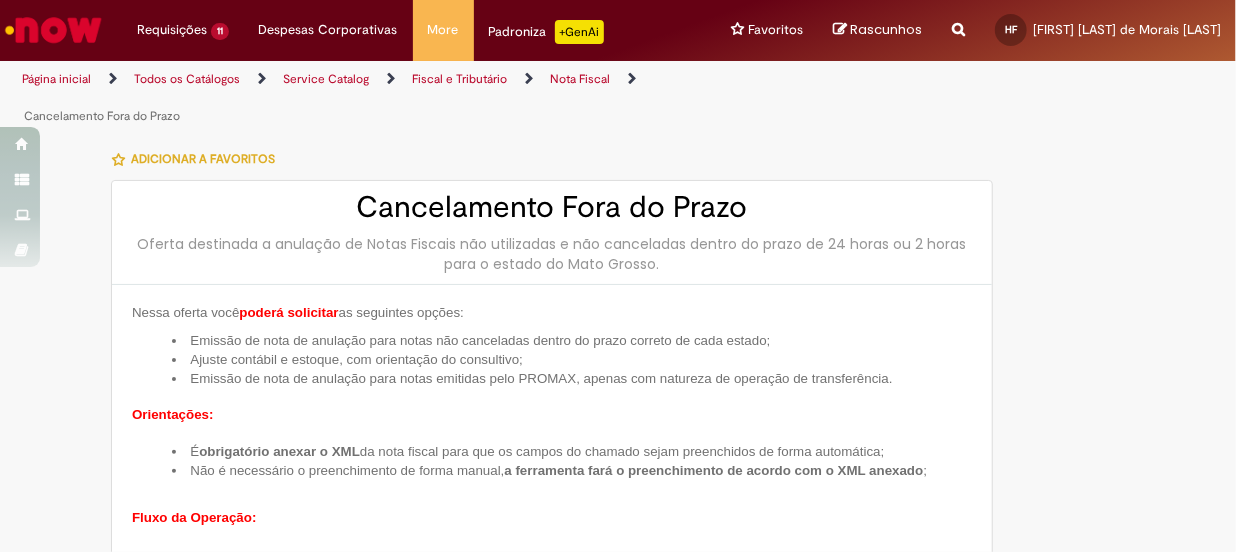 type on "**********" 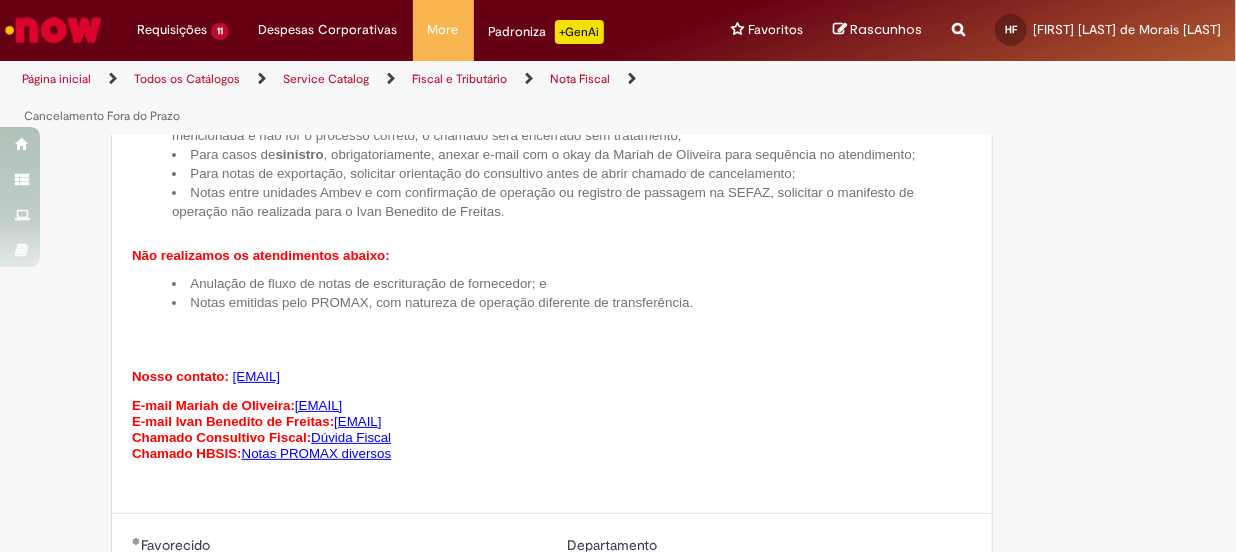 scroll, scrollTop: 1363, scrollLeft: 0, axis: vertical 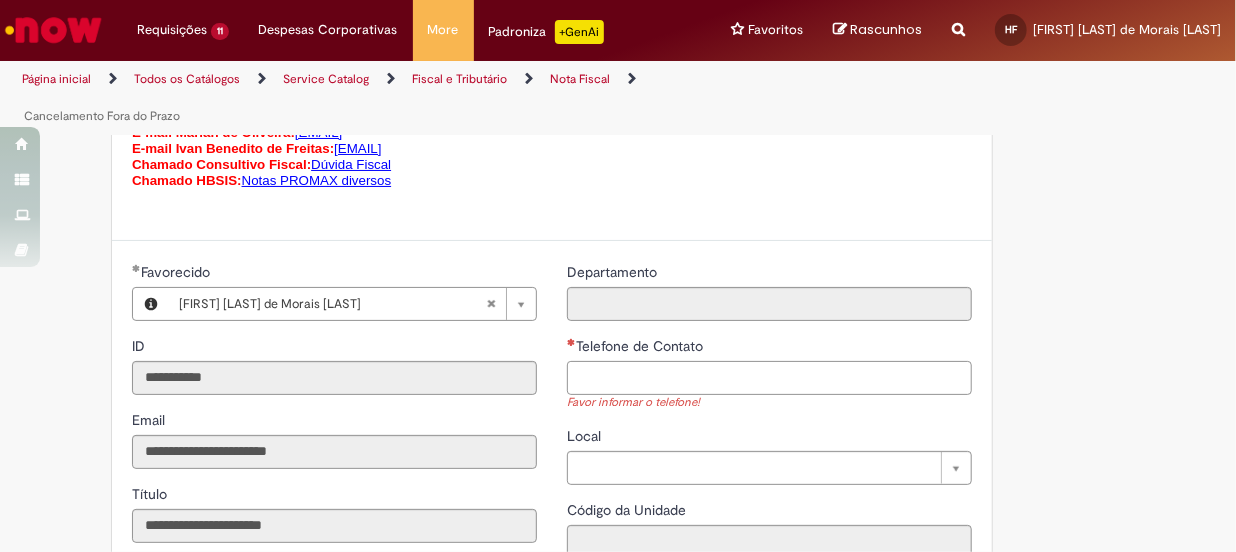 click on "Telefone de Contato" at bounding box center (769, 378) 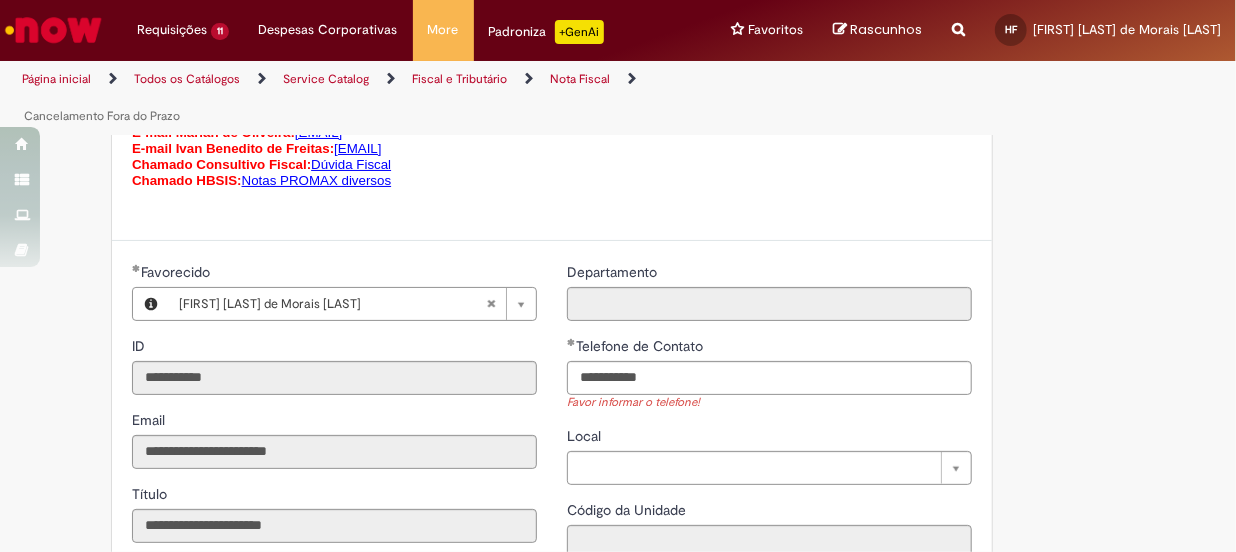 type on "**********" 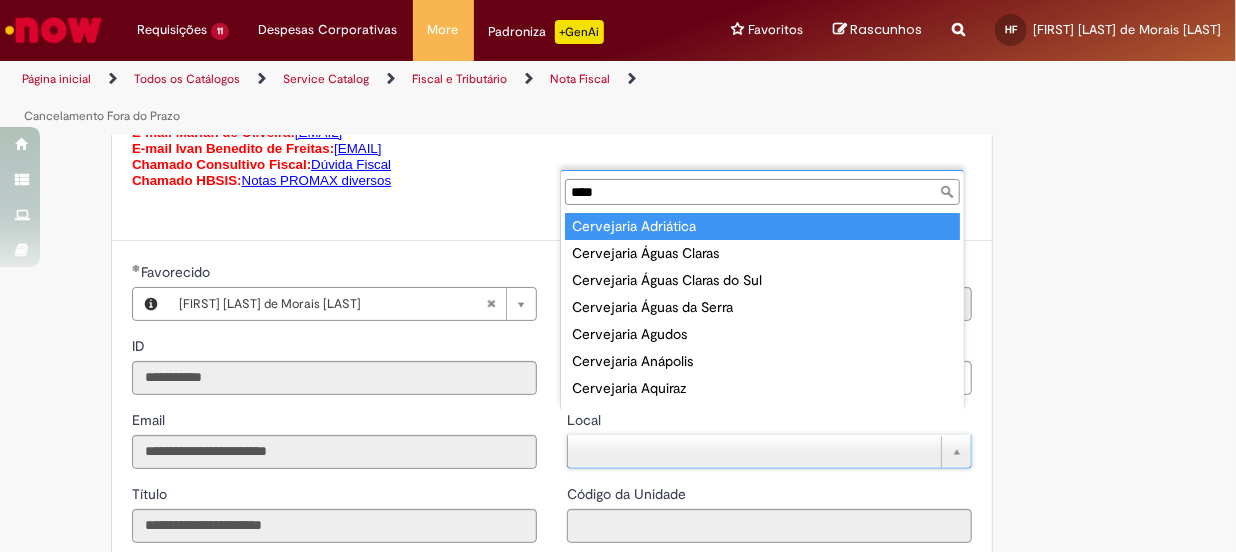 type on "****" 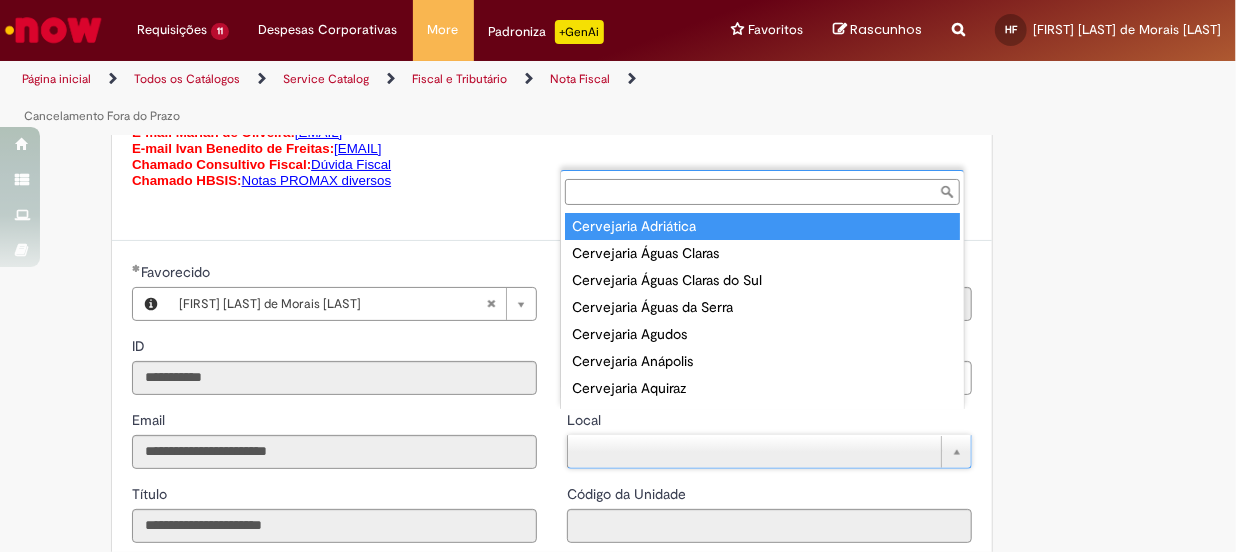 type on "****" 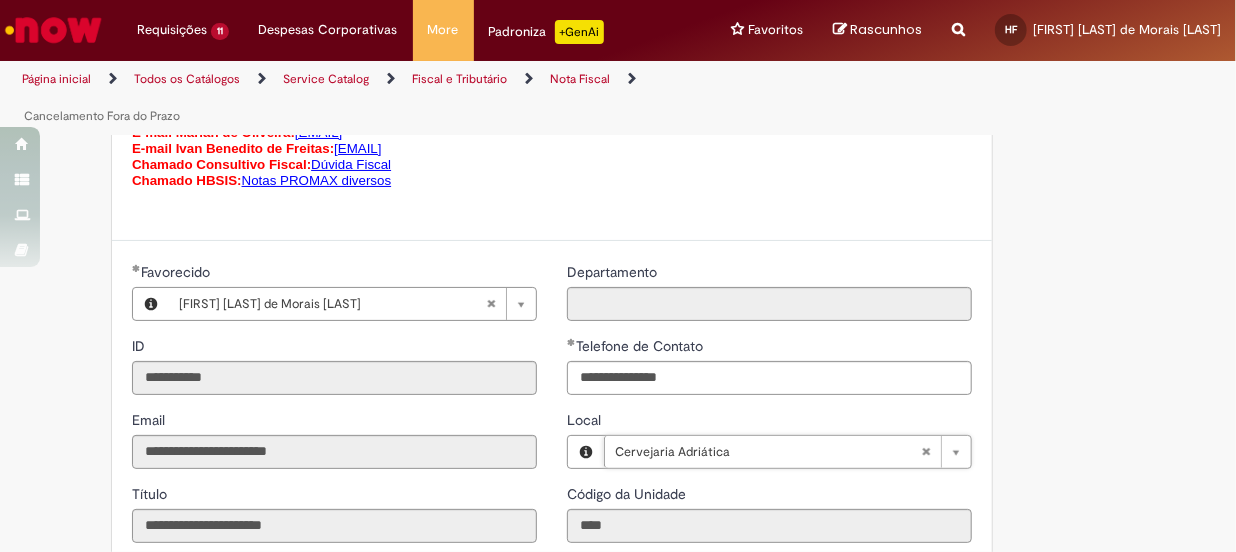 scroll, scrollTop: 1545, scrollLeft: 0, axis: vertical 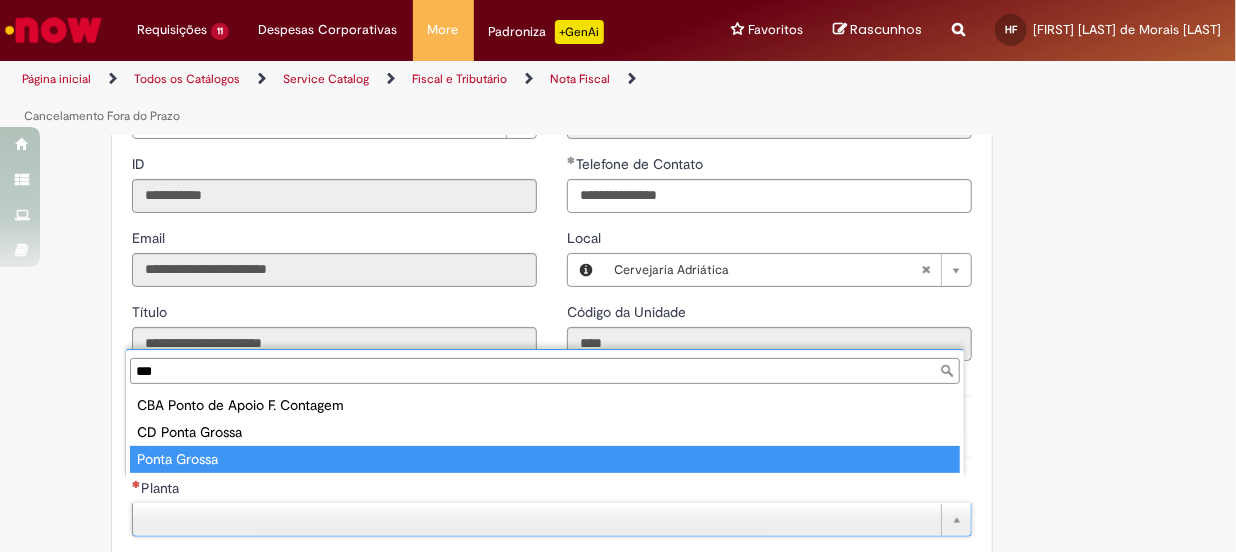 type on "***" 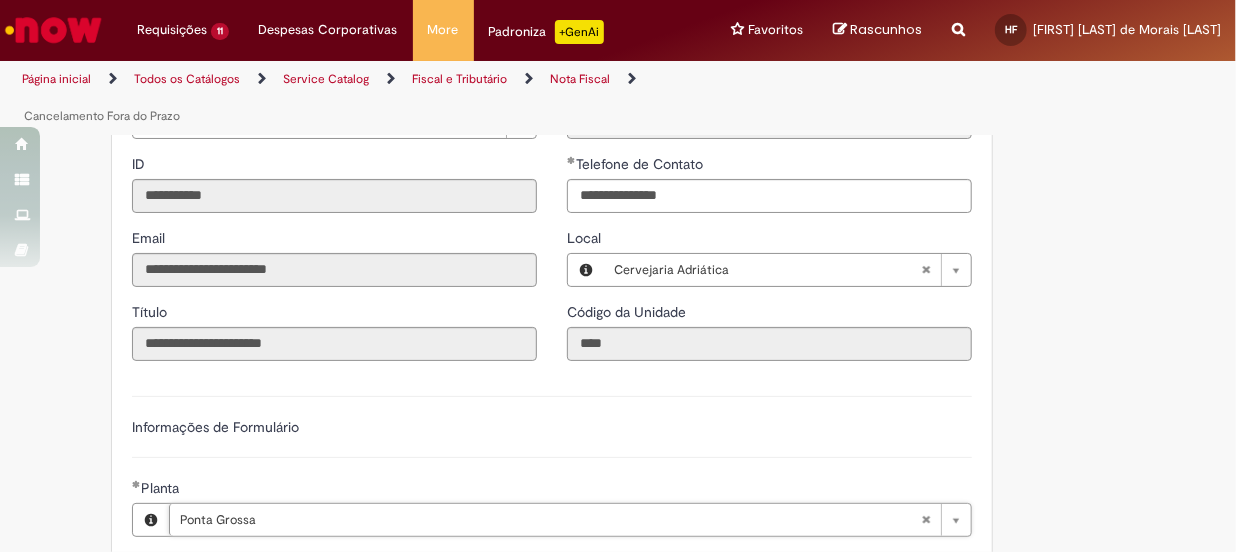 scroll, scrollTop: 1909, scrollLeft: 0, axis: vertical 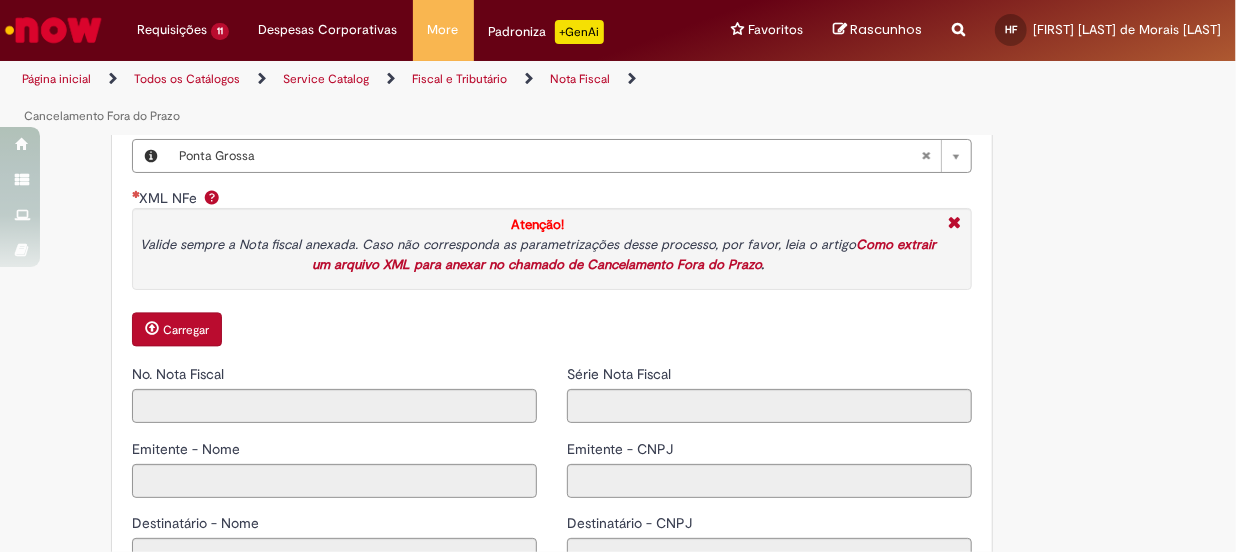 click on "Carregar" at bounding box center [186, 330] 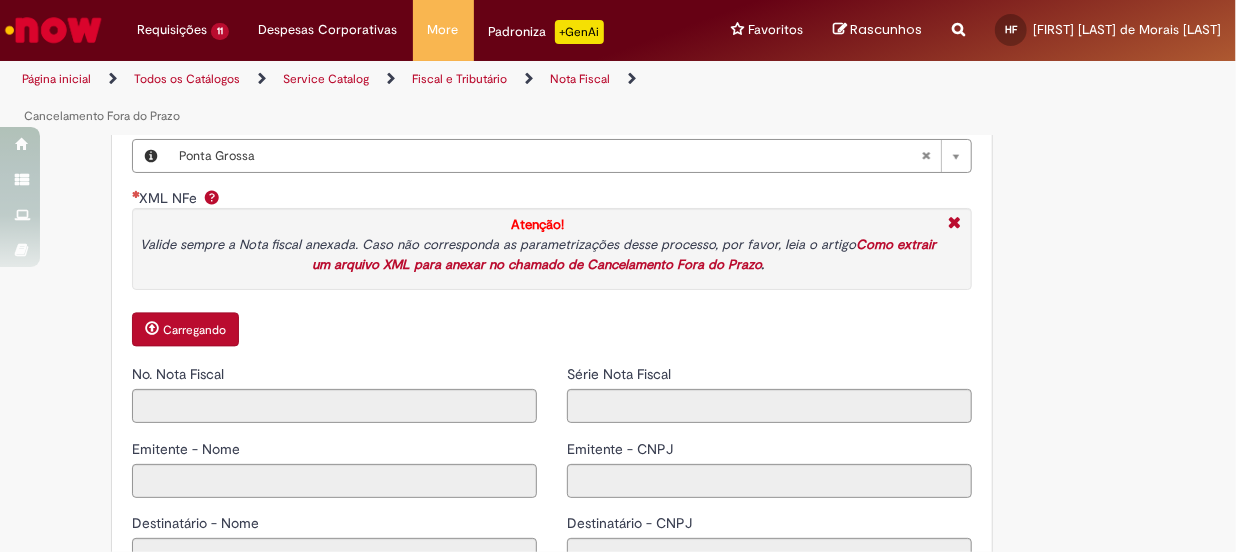 type on "******" 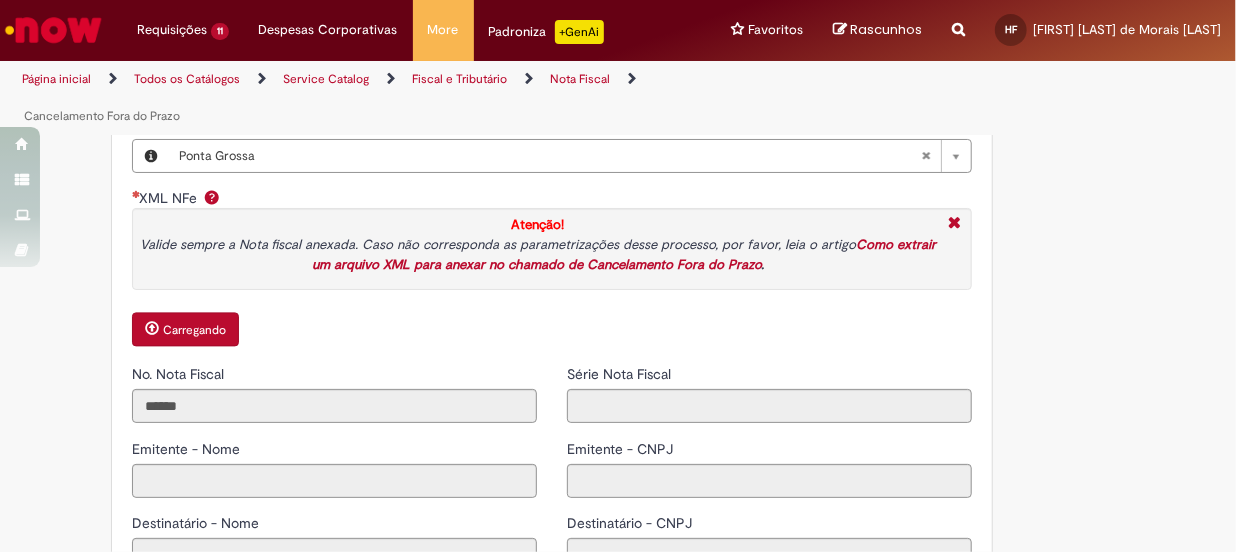 type on "*" 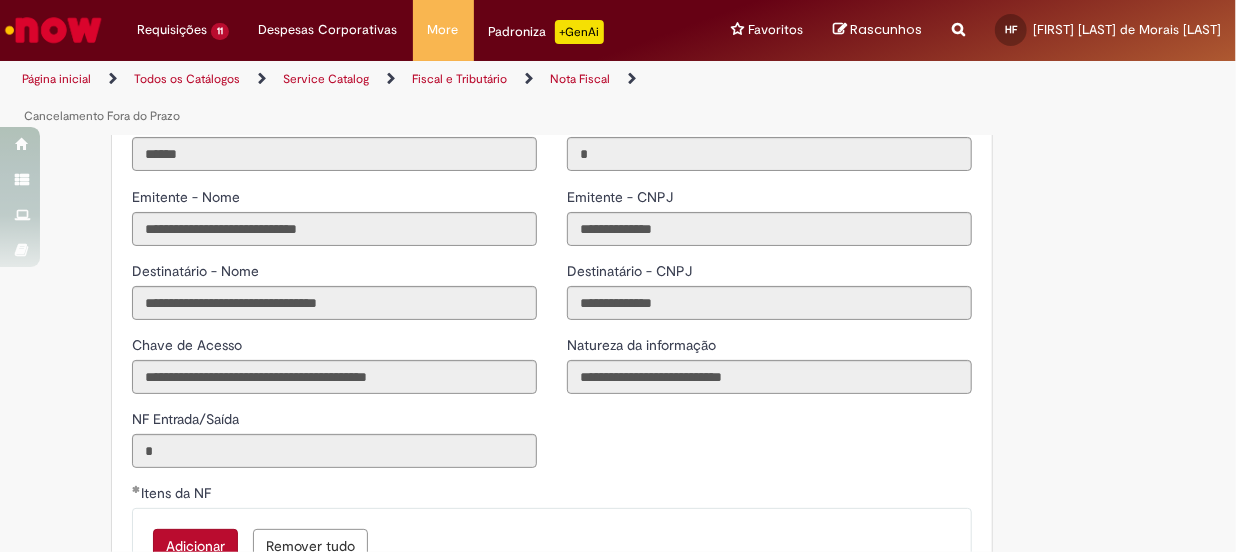scroll, scrollTop: 2545, scrollLeft: 0, axis: vertical 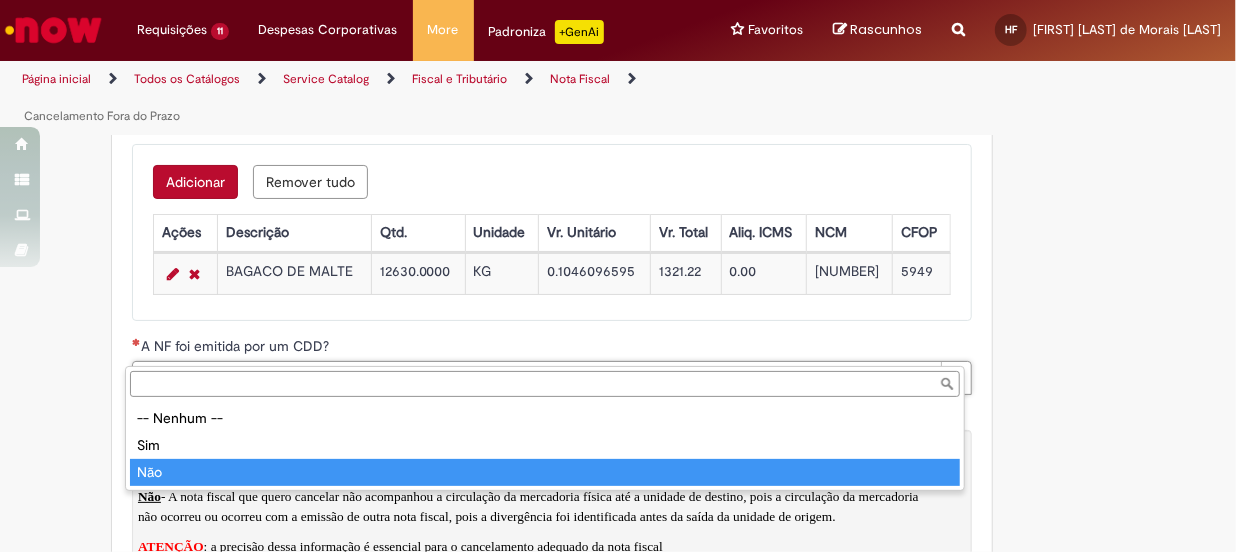 type on "***" 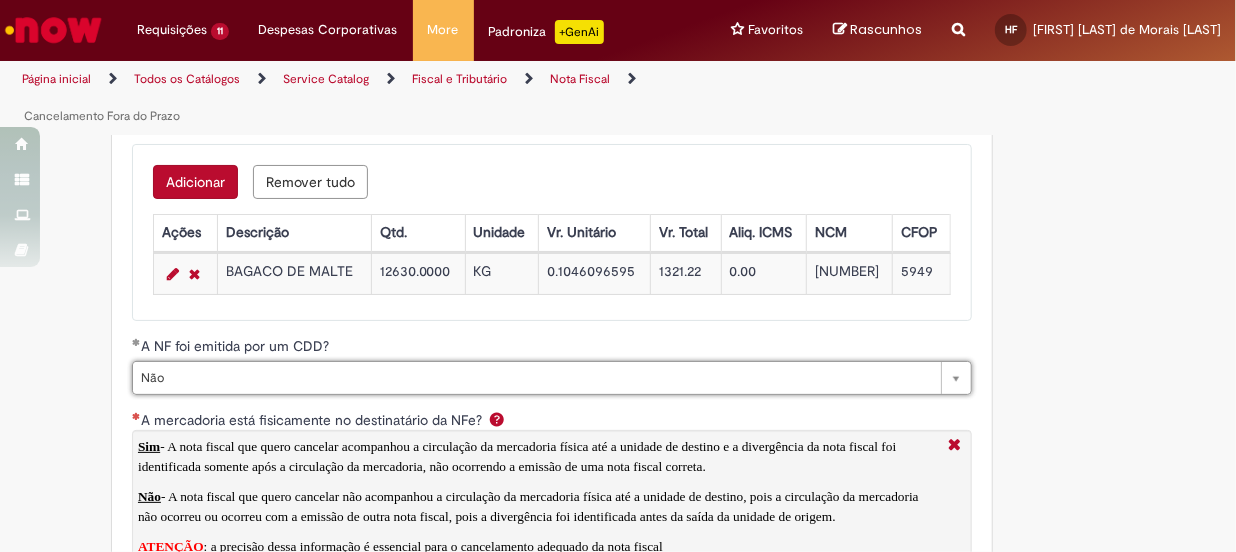 scroll, scrollTop: 2818, scrollLeft: 0, axis: vertical 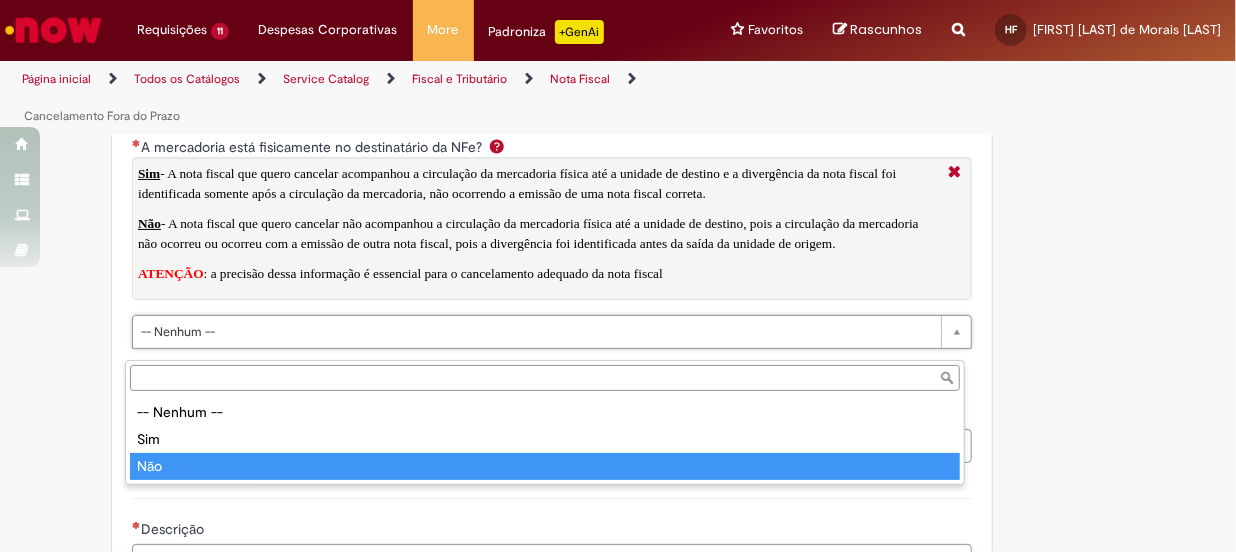 type on "***" 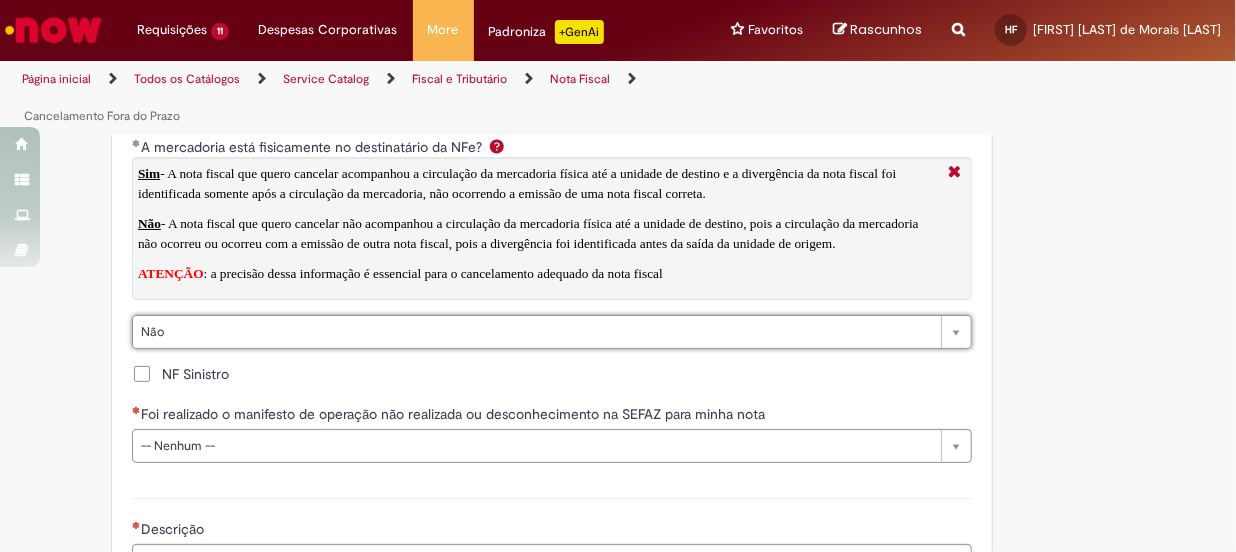 scroll, scrollTop: 3090, scrollLeft: 0, axis: vertical 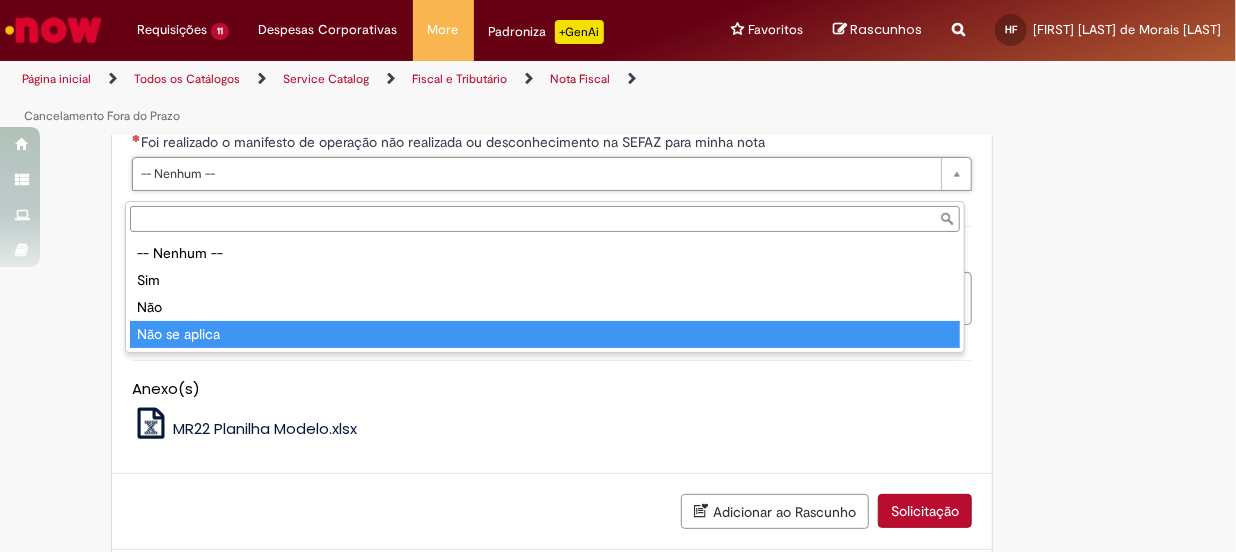 type on "**********" 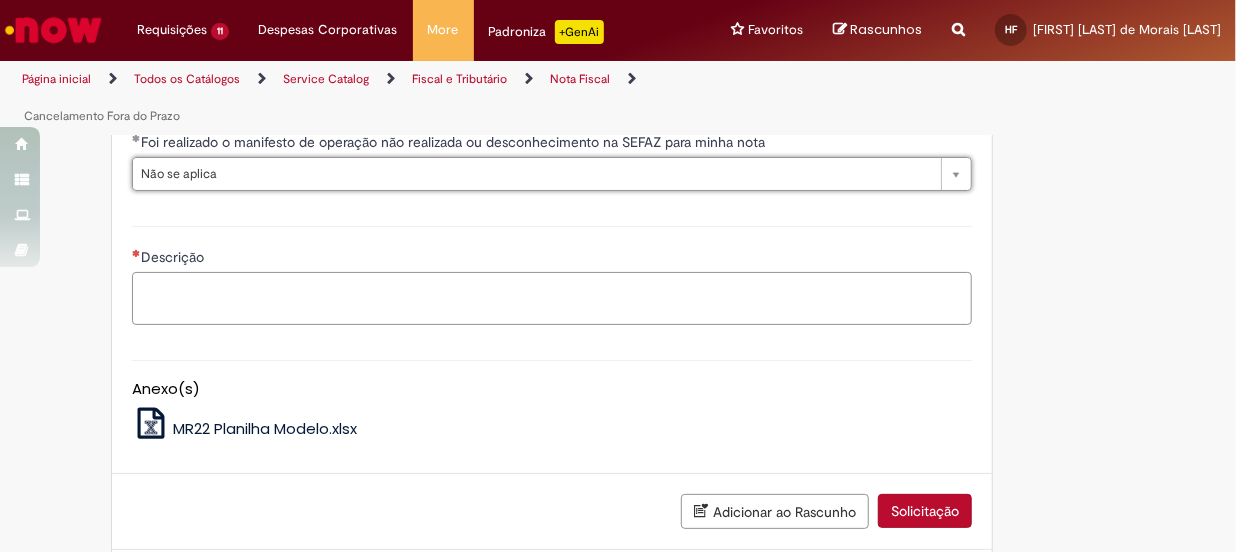 click on "Descrição" at bounding box center (552, 299) 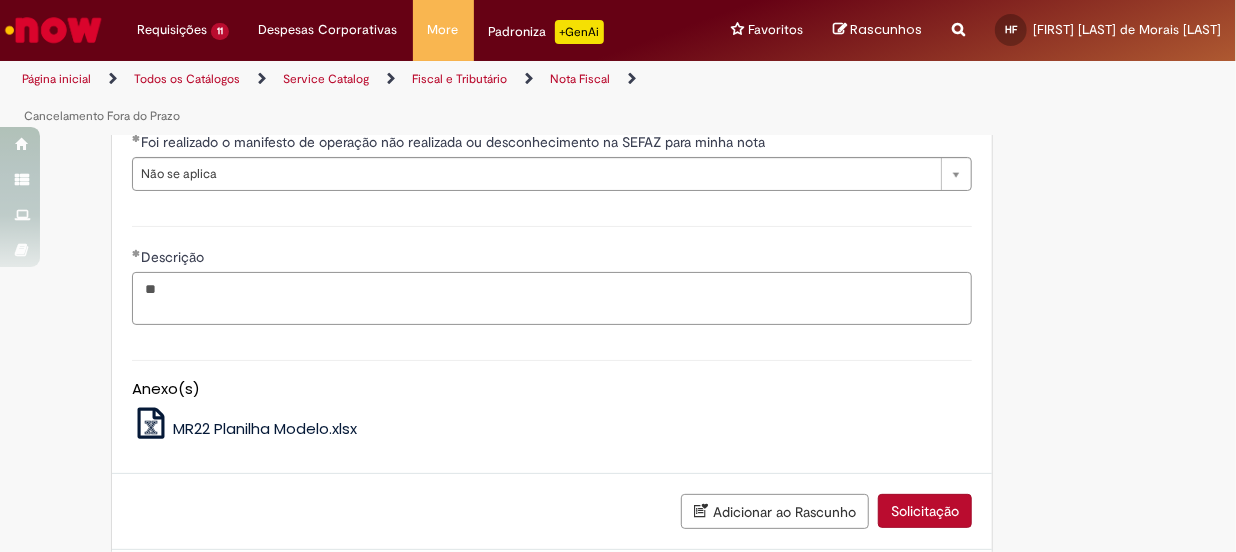 type on "*" 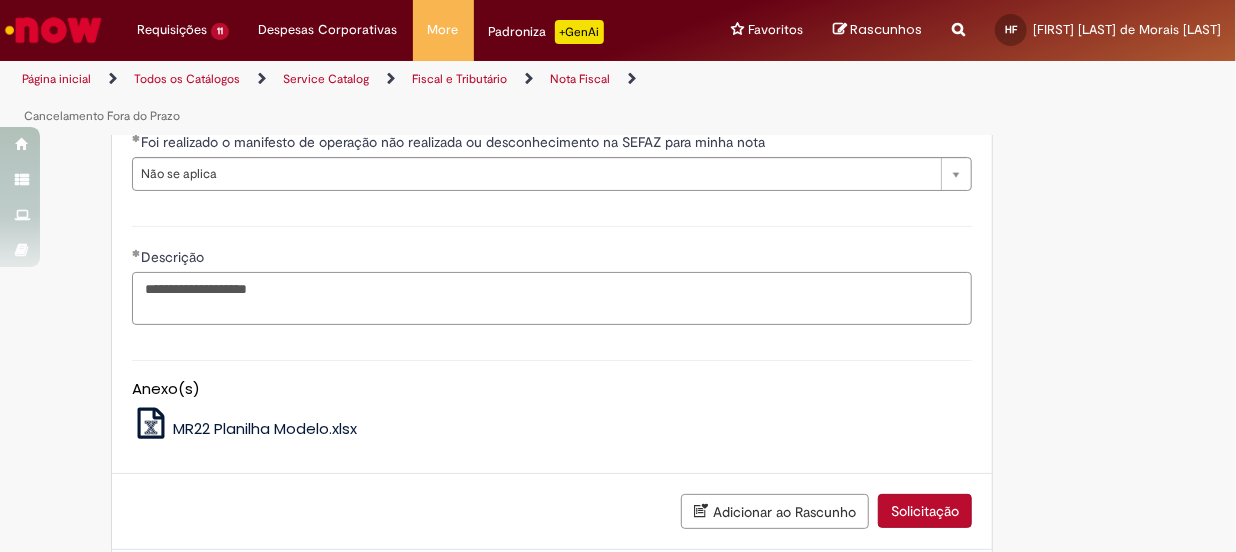 paste on "*******" 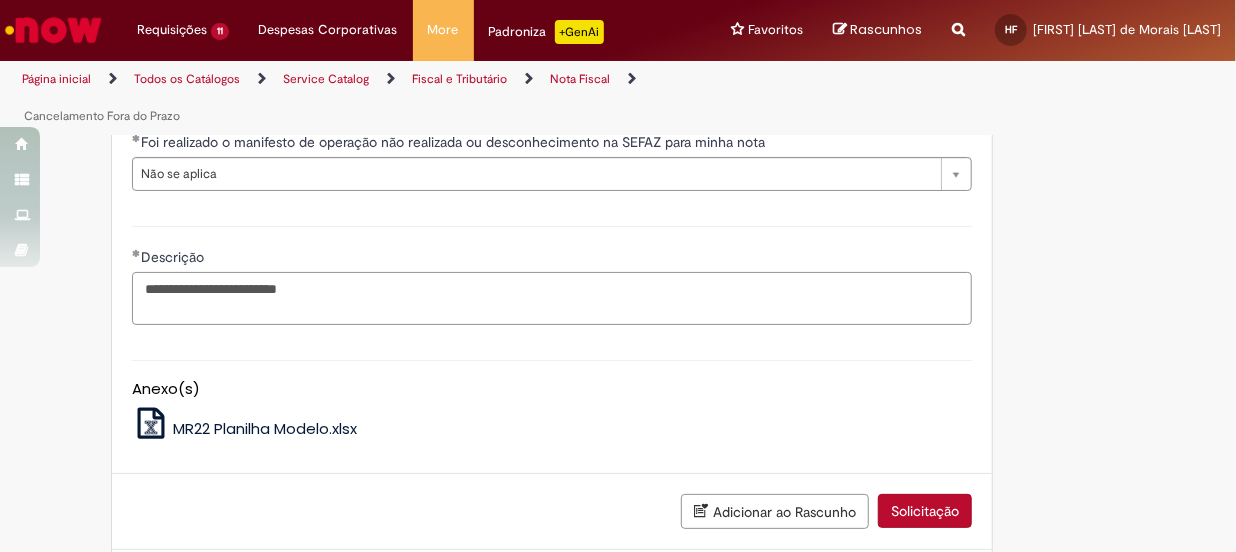 scroll, scrollTop: 3181, scrollLeft: 0, axis: vertical 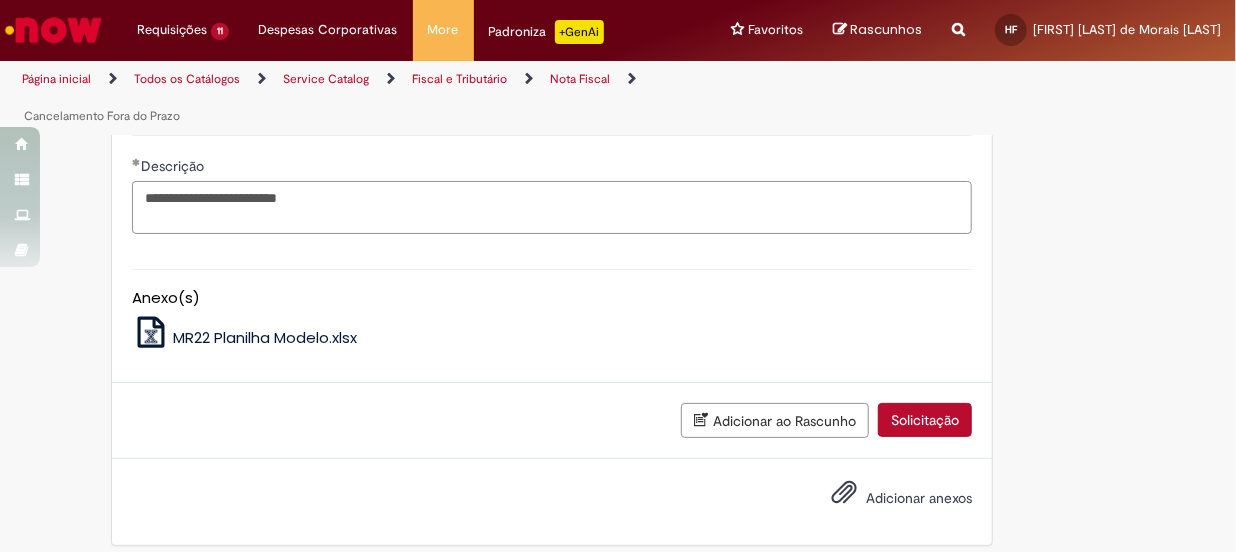 type on "**********" 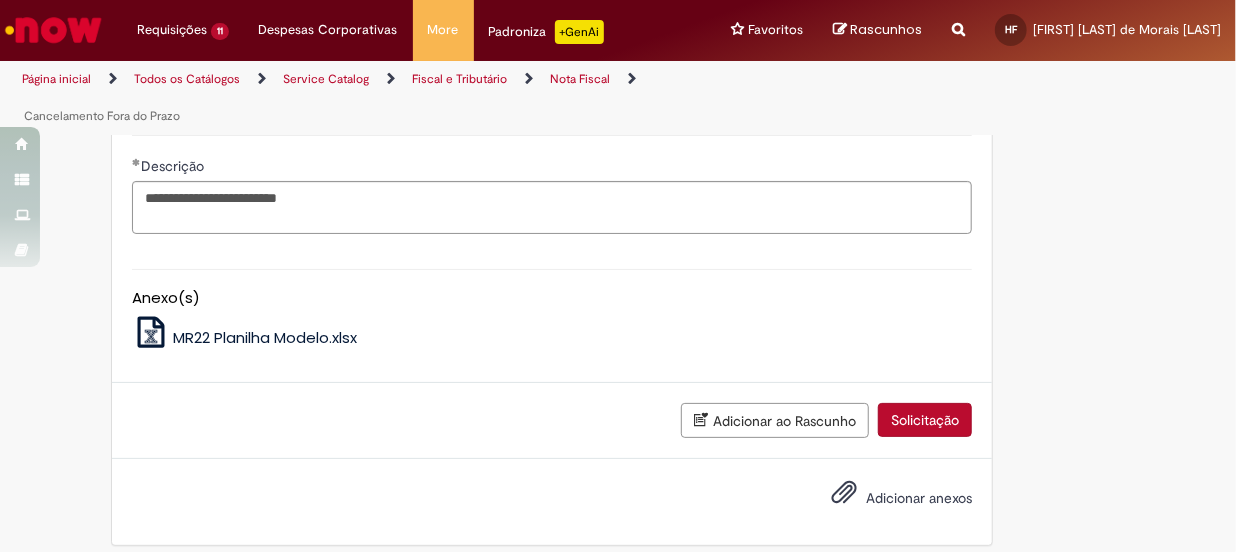click on "Adicionar anexos" at bounding box center [887, 499] 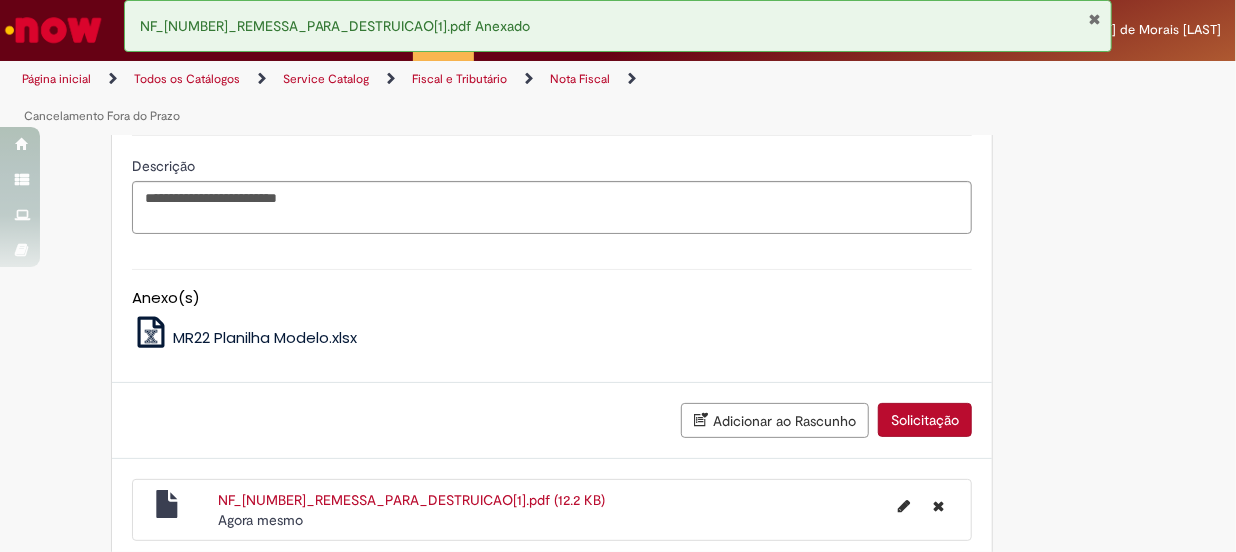 click on "Solicitação" at bounding box center [925, 420] 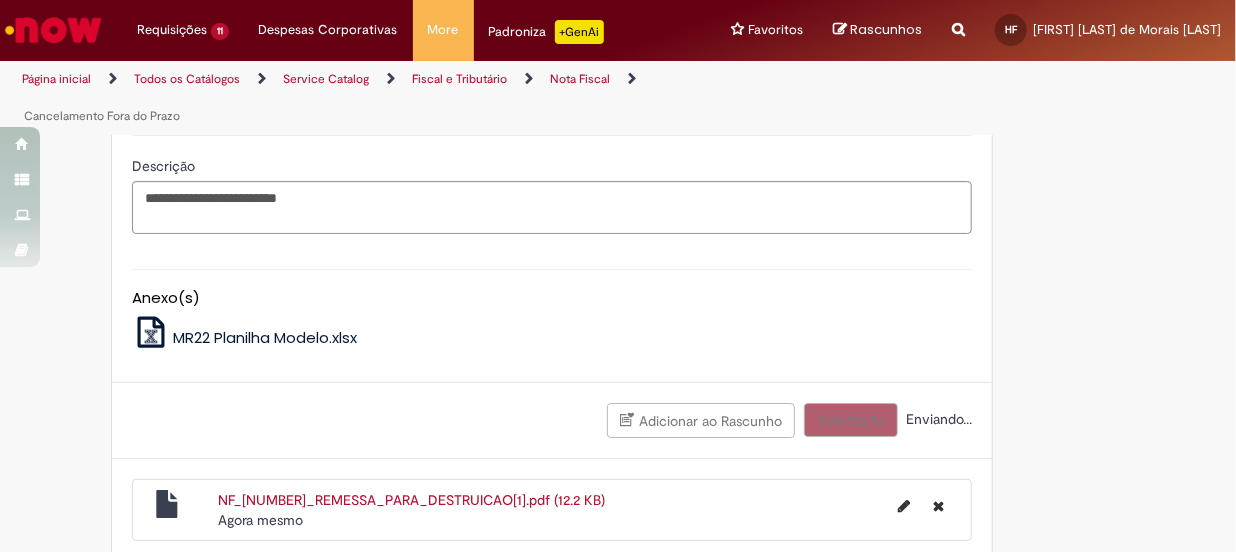 scroll, scrollTop: 3166, scrollLeft: 0, axis: vertical 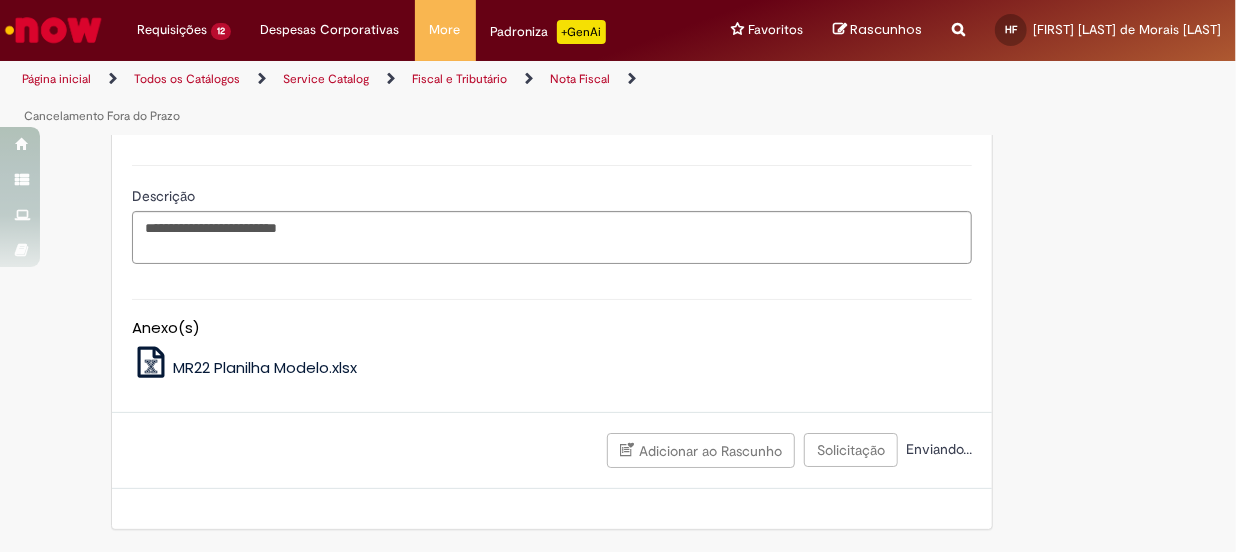 click at bounding box center (53, 30) 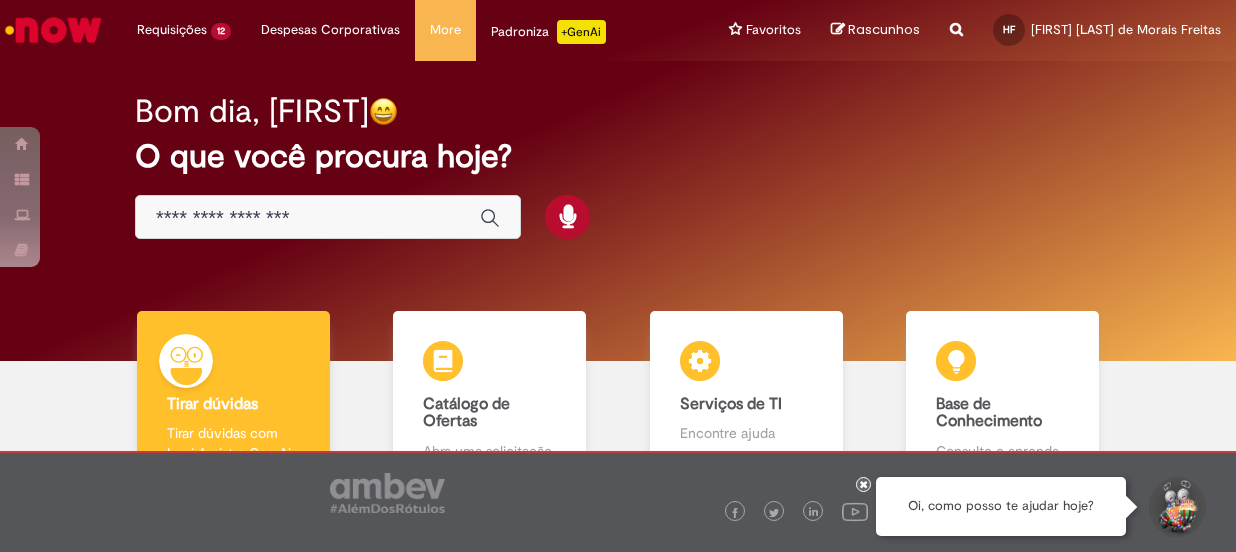 scroll, scrollTop: 0, scrollLeft: 0, axis: both 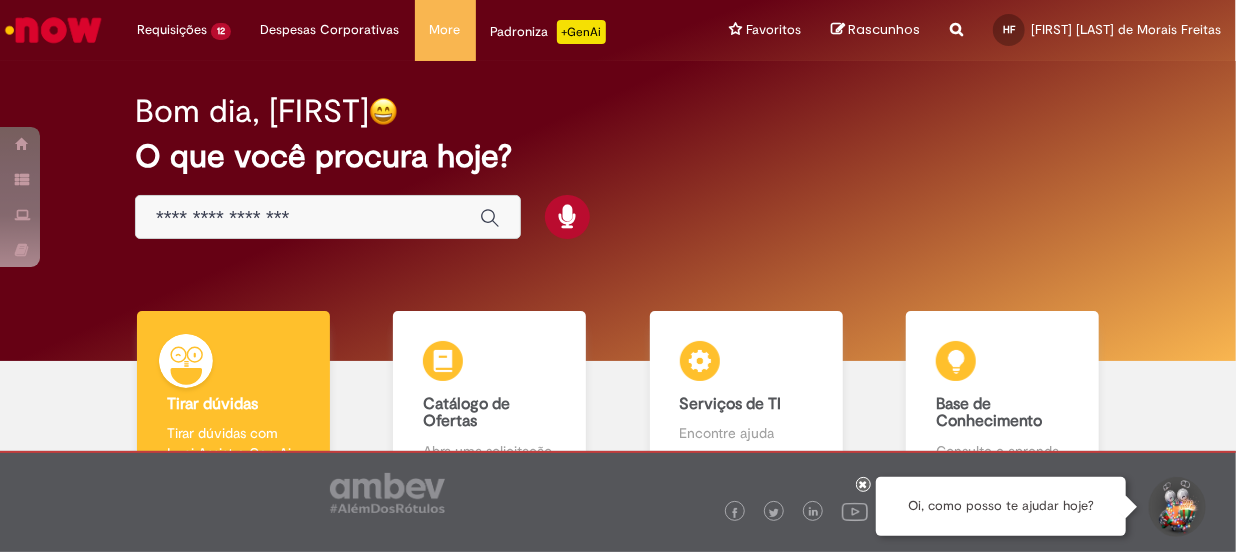 click at bounding box center (308, 218) 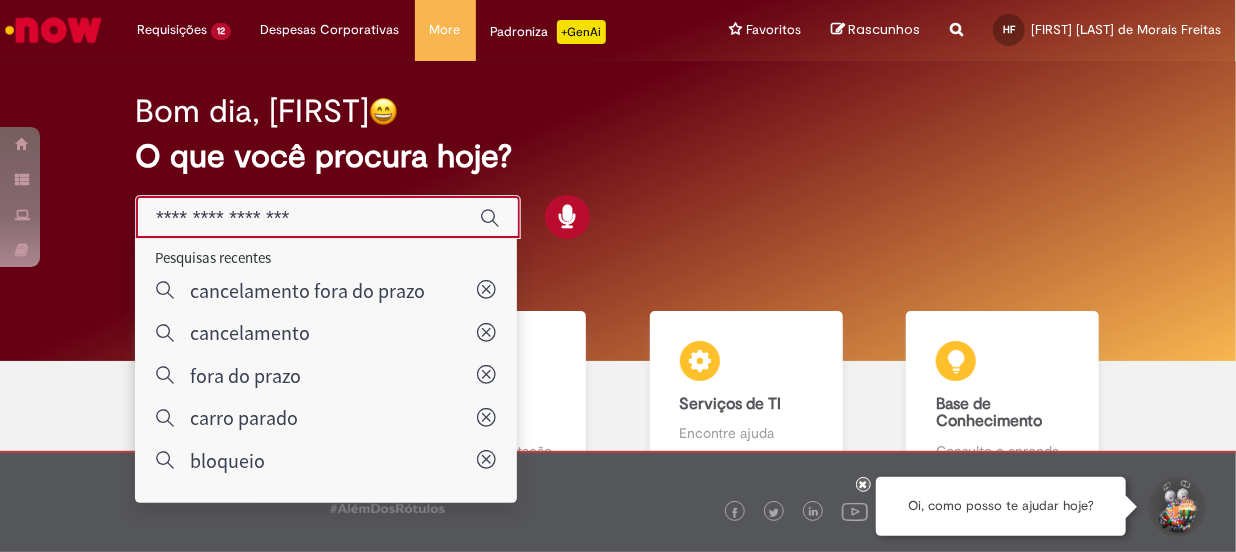 type on "**********" 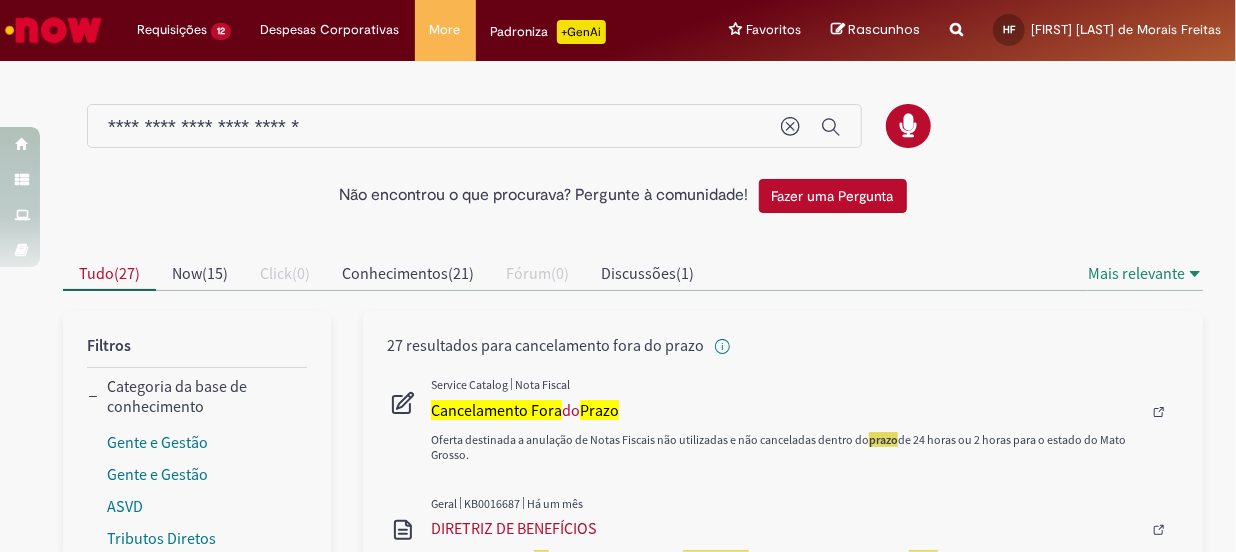 click at bounding box center (805, 412) 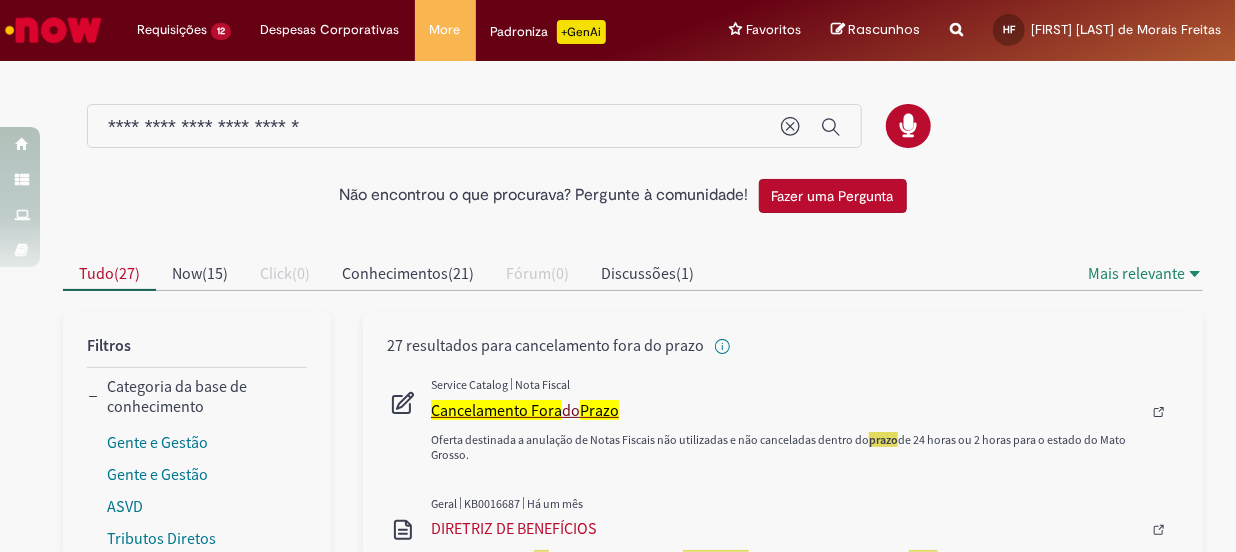 click on "Cancelamento Fora" at bounding box center (496, 410) 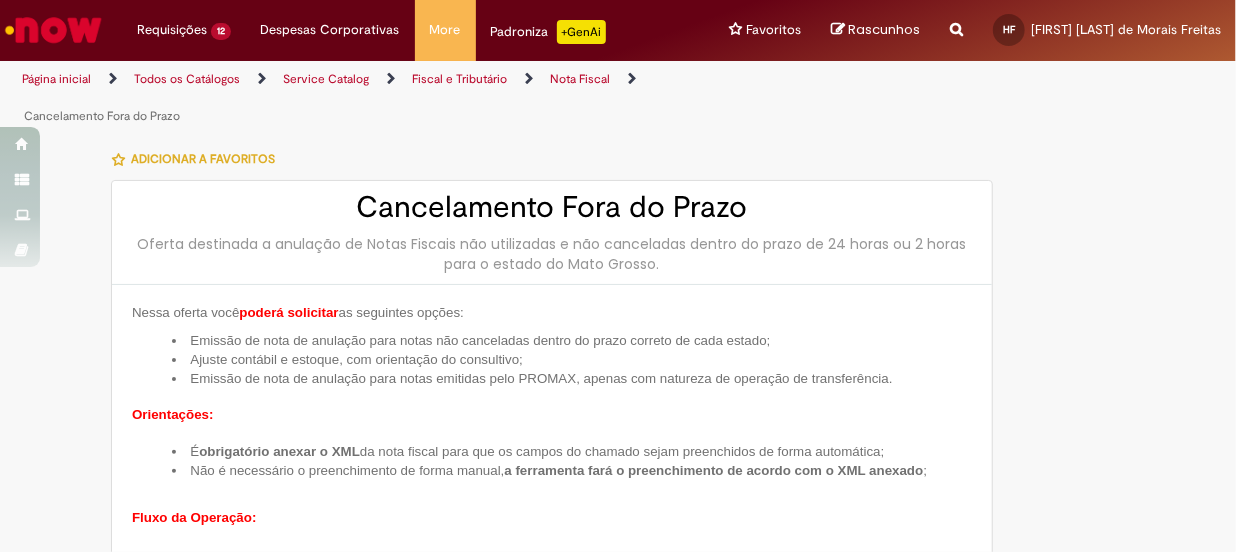 type on "**********" 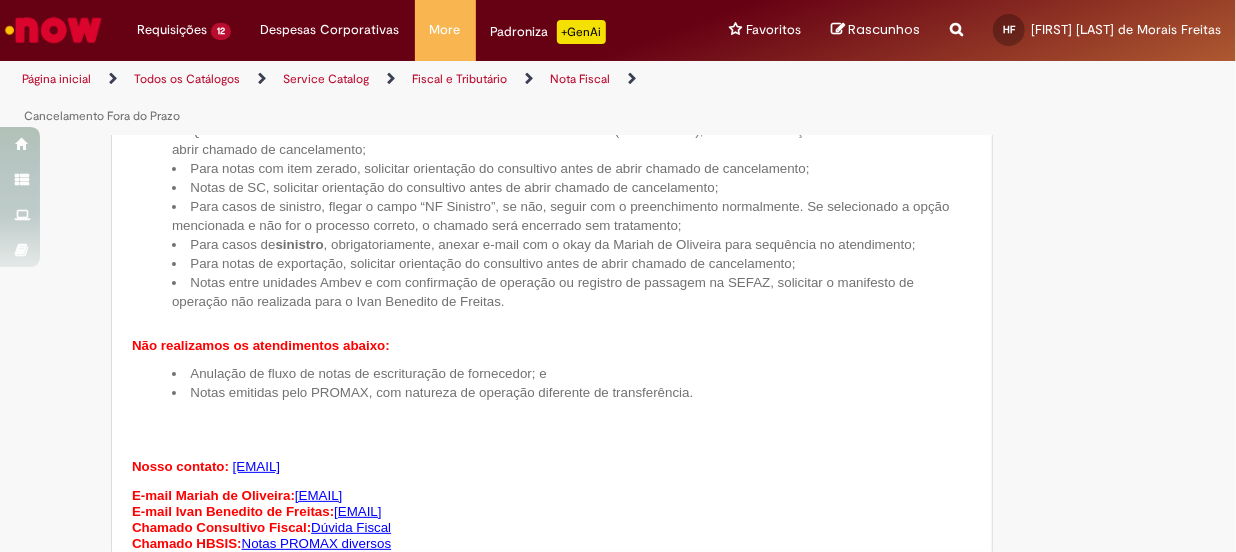 scroll, scrollTop: 1272, scrollLeft: 0, axis: vertical 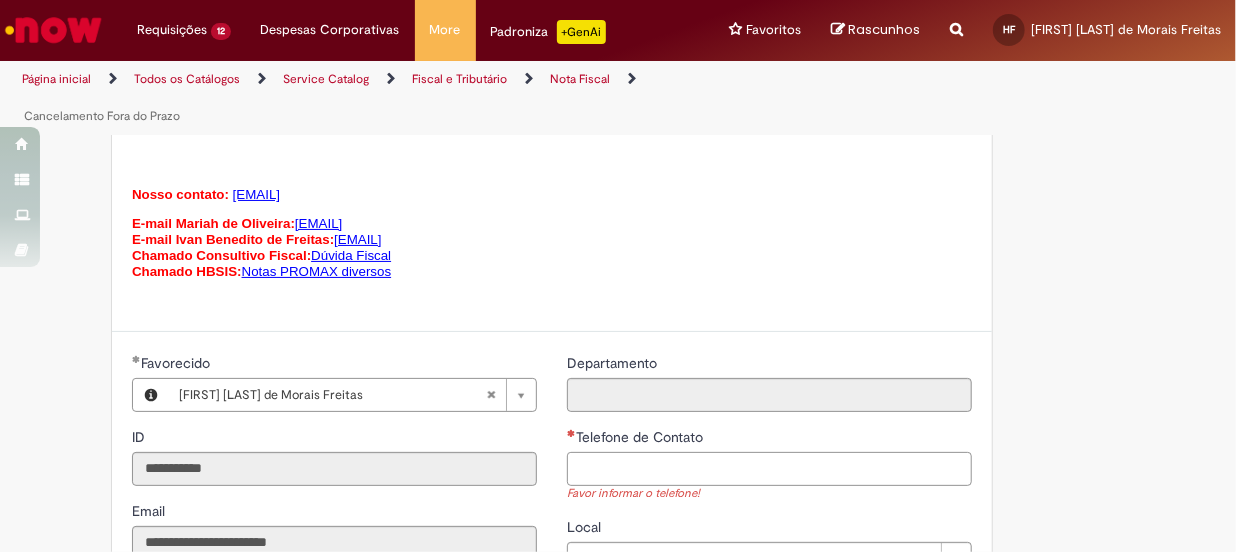click on "Telefone de Contato" at bounding box center (769, 469) 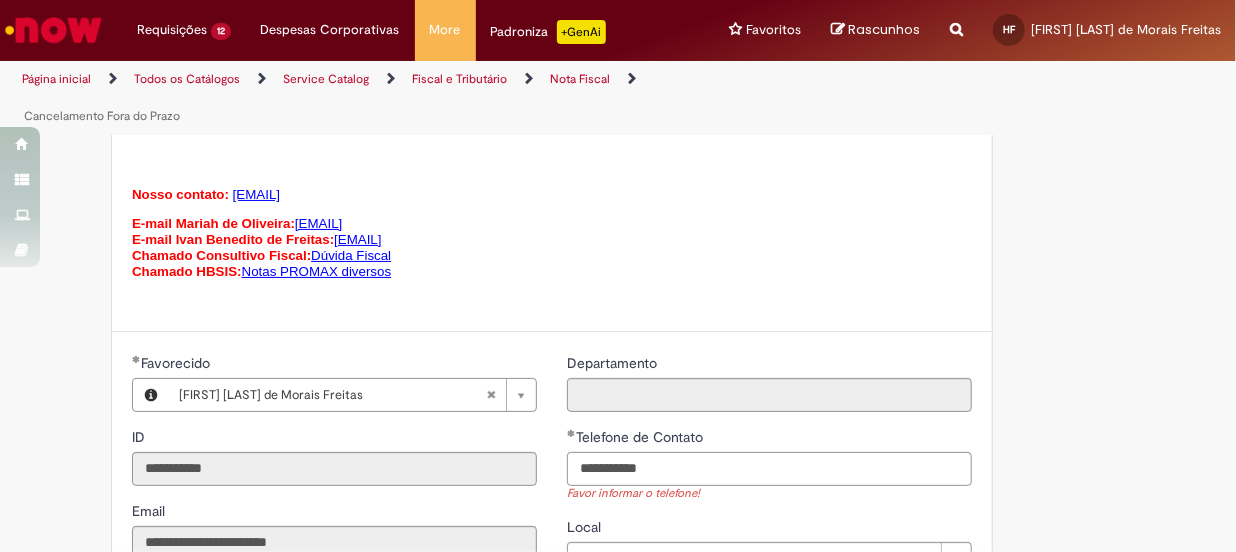 scroll, scrollTop: 1636, scrollLeft: 0, axis: vertical 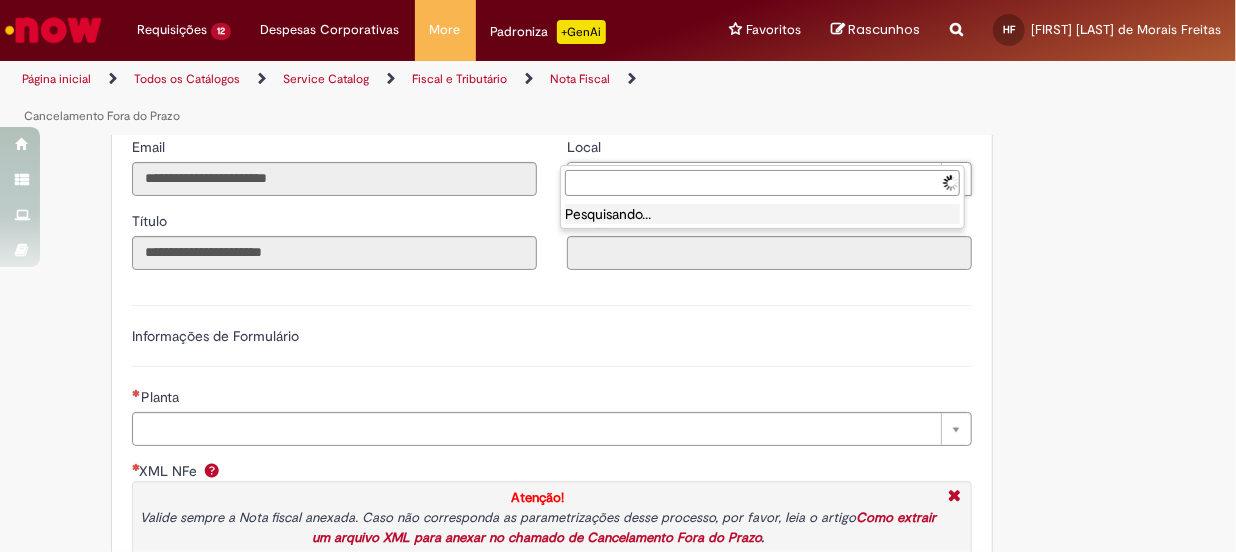 type on "**********" 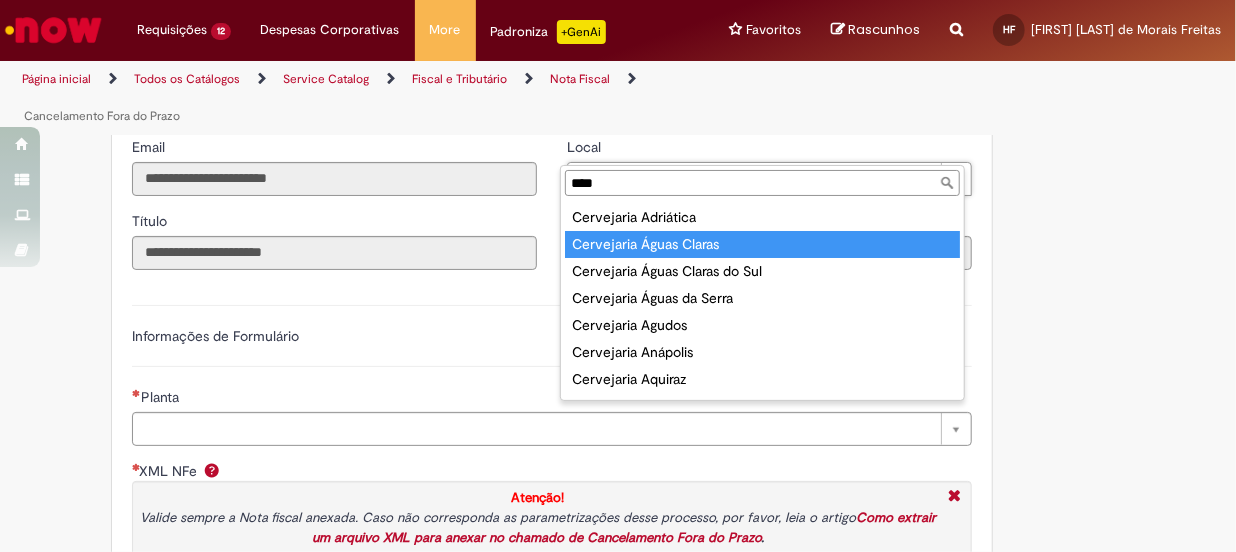 type on "****" 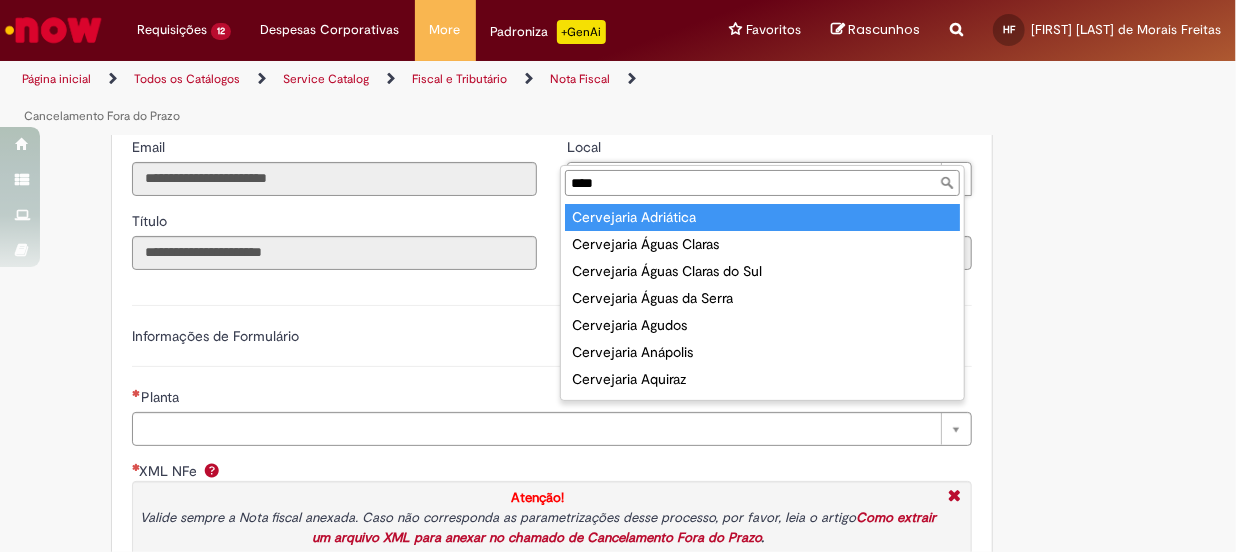 type on "**********" 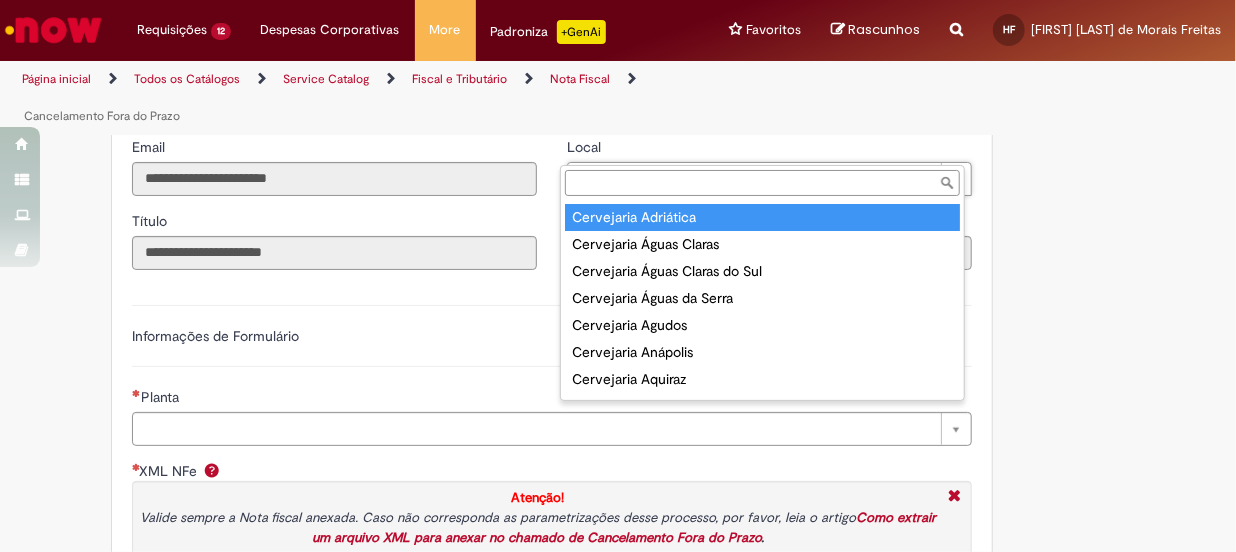 type on "****" 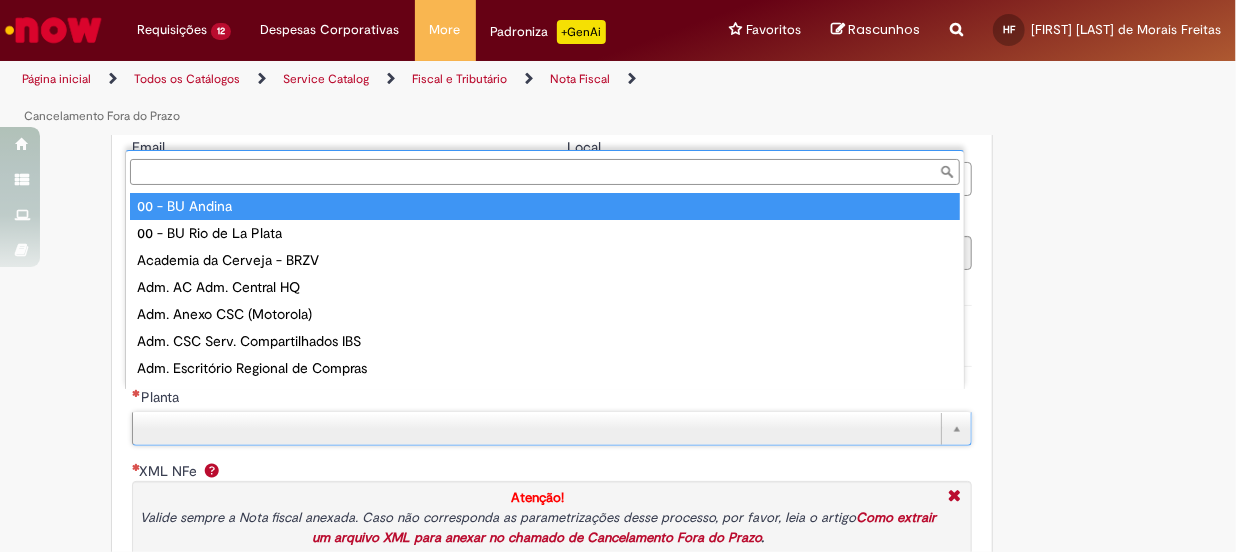 type on "*" 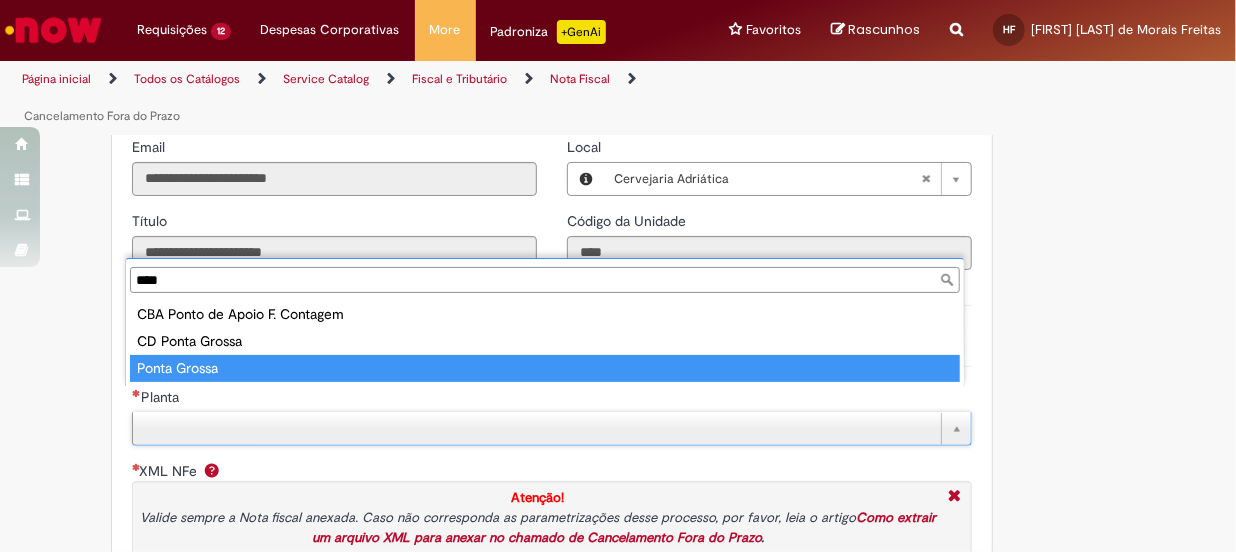 type on "****" 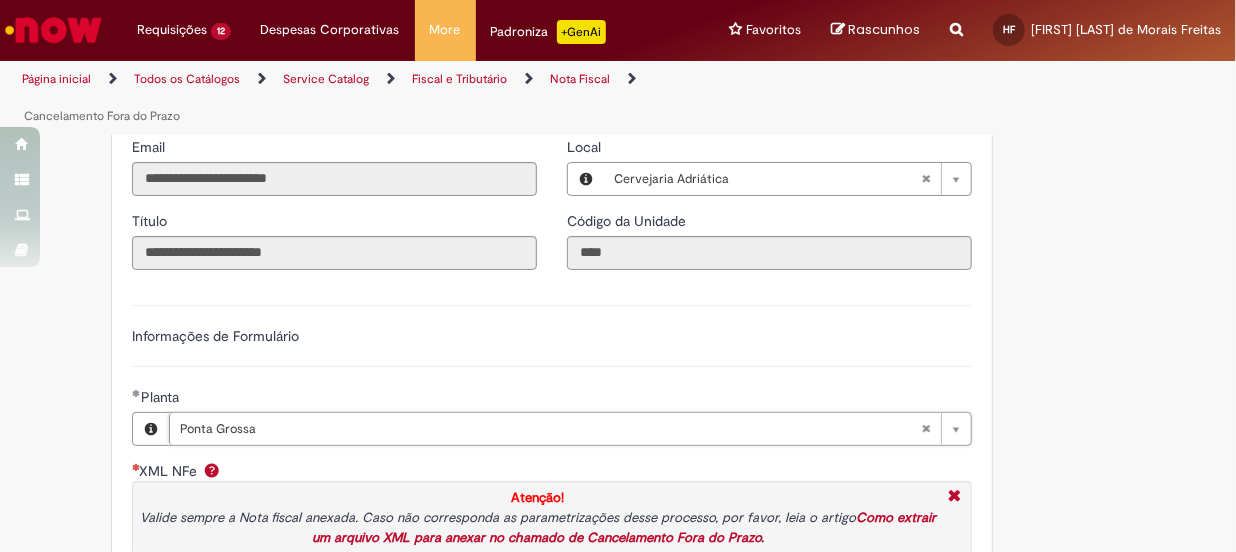 scroll, scrollTop: 1818, scrollLeft: 0, axis: vertical 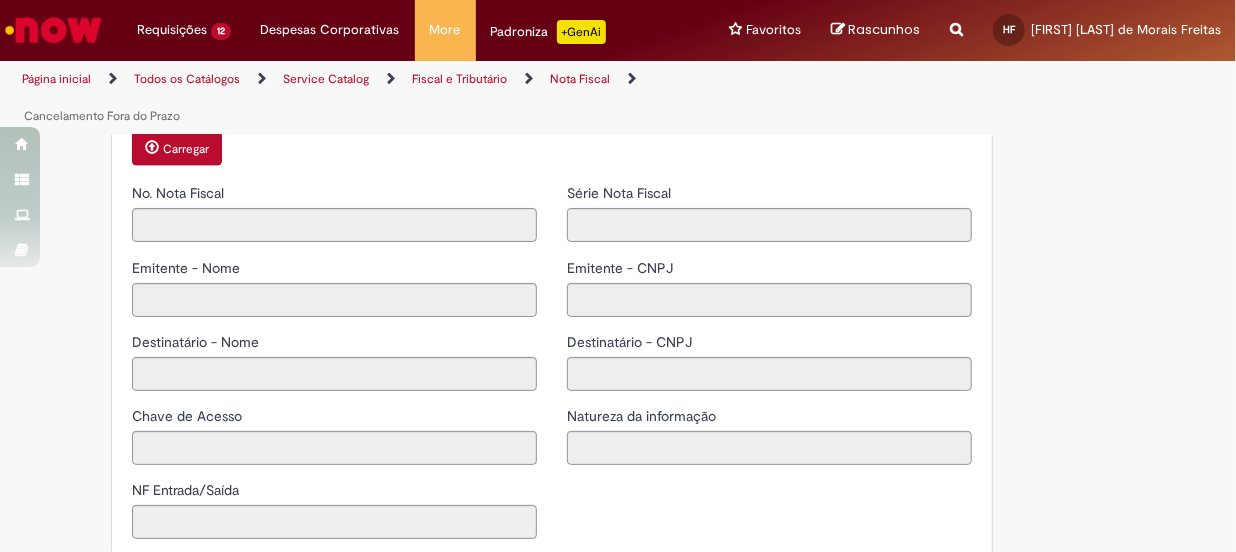 click on "Carregar" at bounding box center [186, 149] 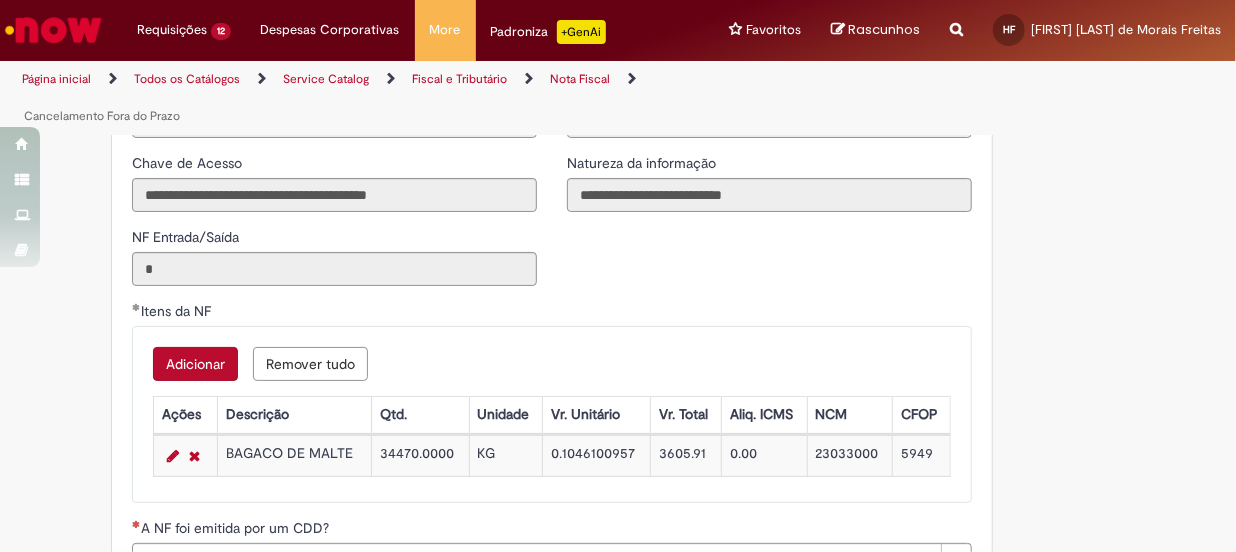 scroll, scrollTop: 2636, scrollLeft: 0, axis: vertical 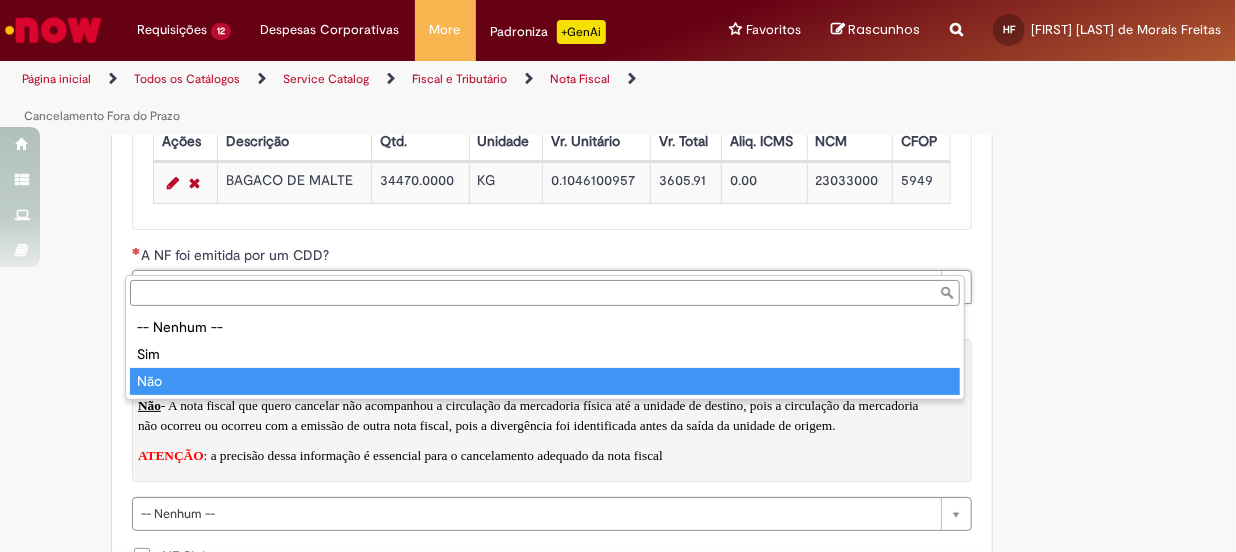 type on "***" 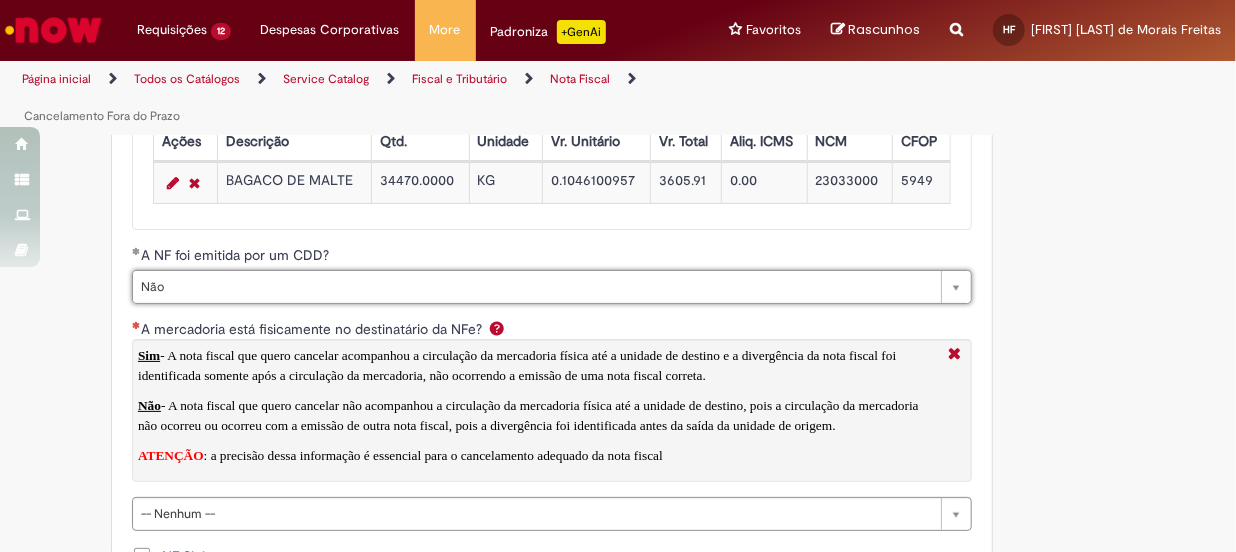 scroll, scrollTop: 2818, scrollLeft: 0, axis: vertical 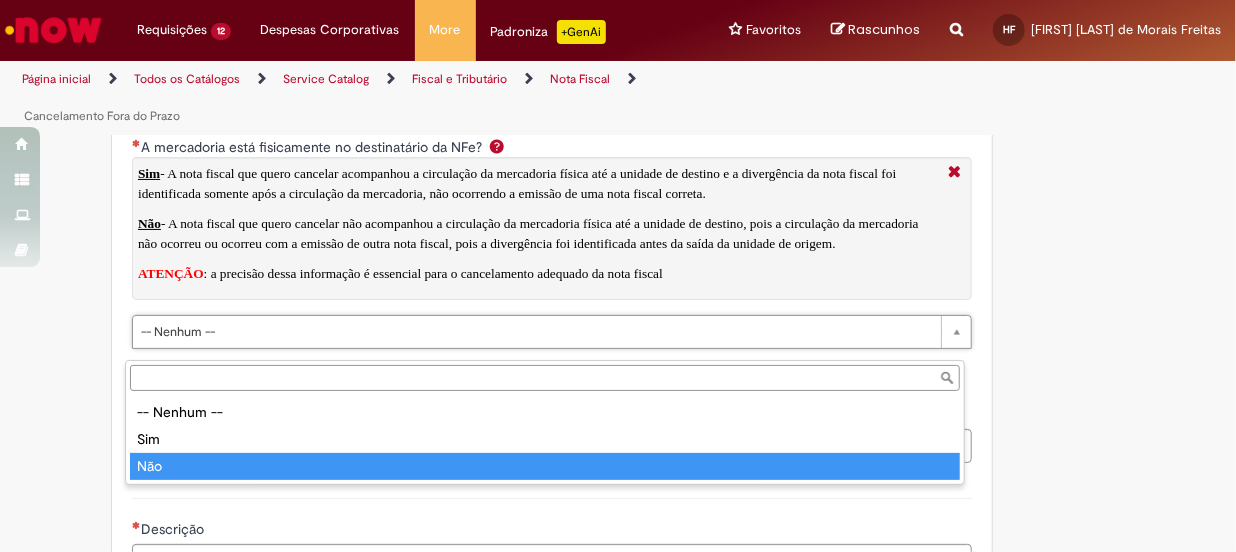 type on "***" 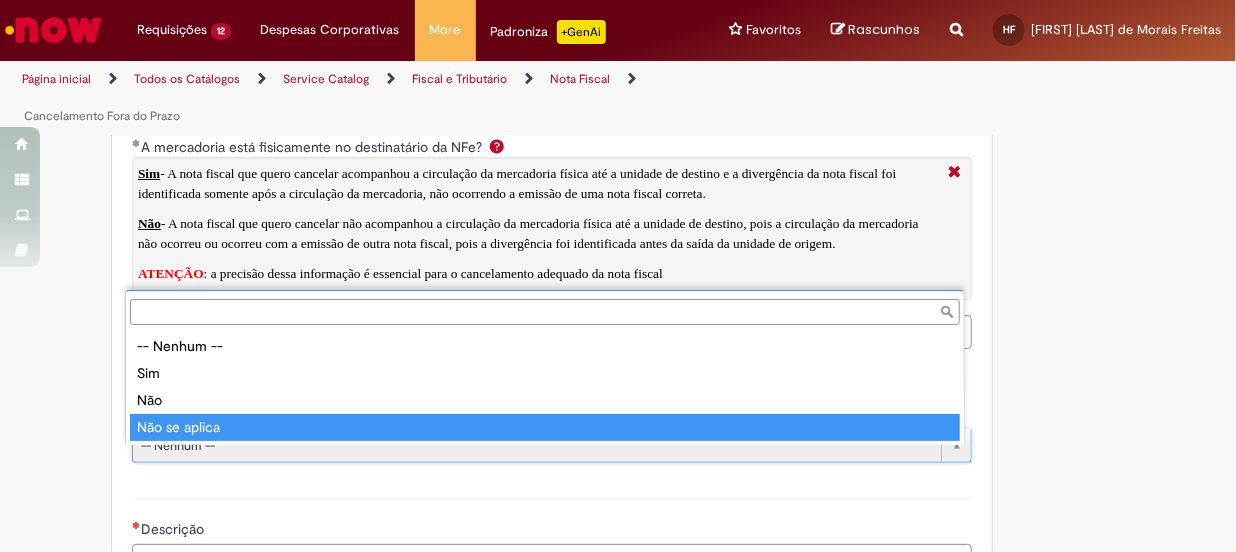 type on "**********" 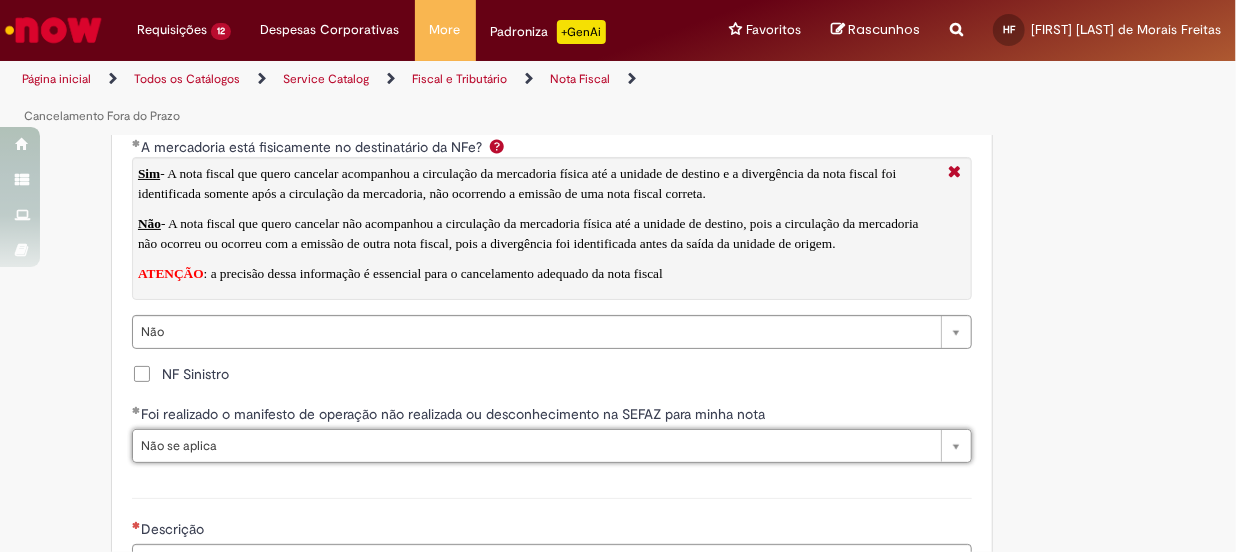 scroll, scrollTop: 3000, scrollLeft: 0, axis: vertical 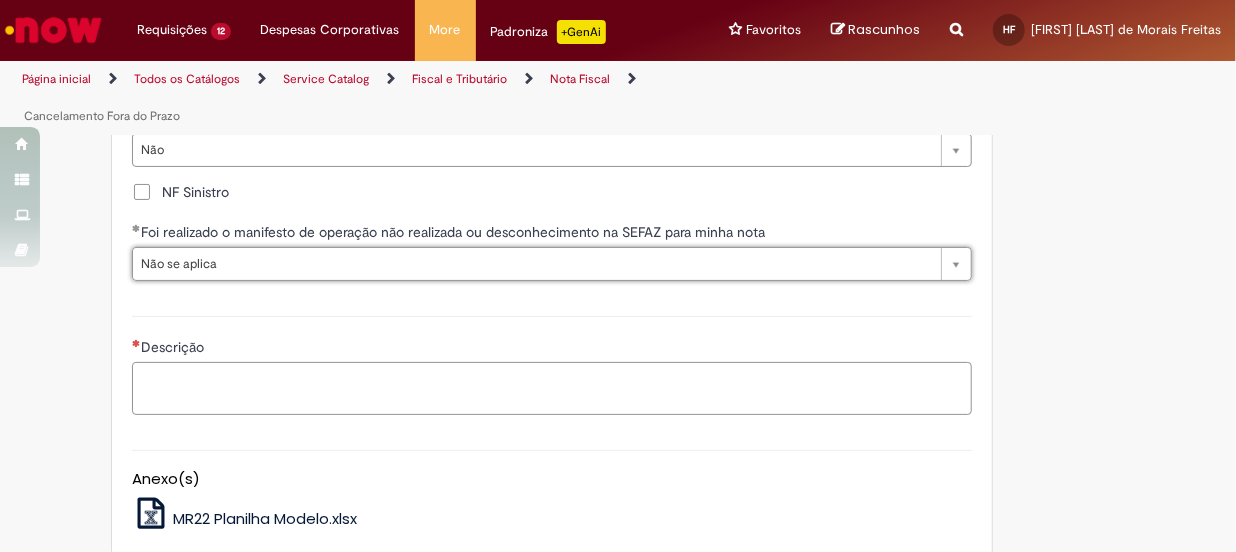 click on "Descrição" at bounding box center (552, 389) 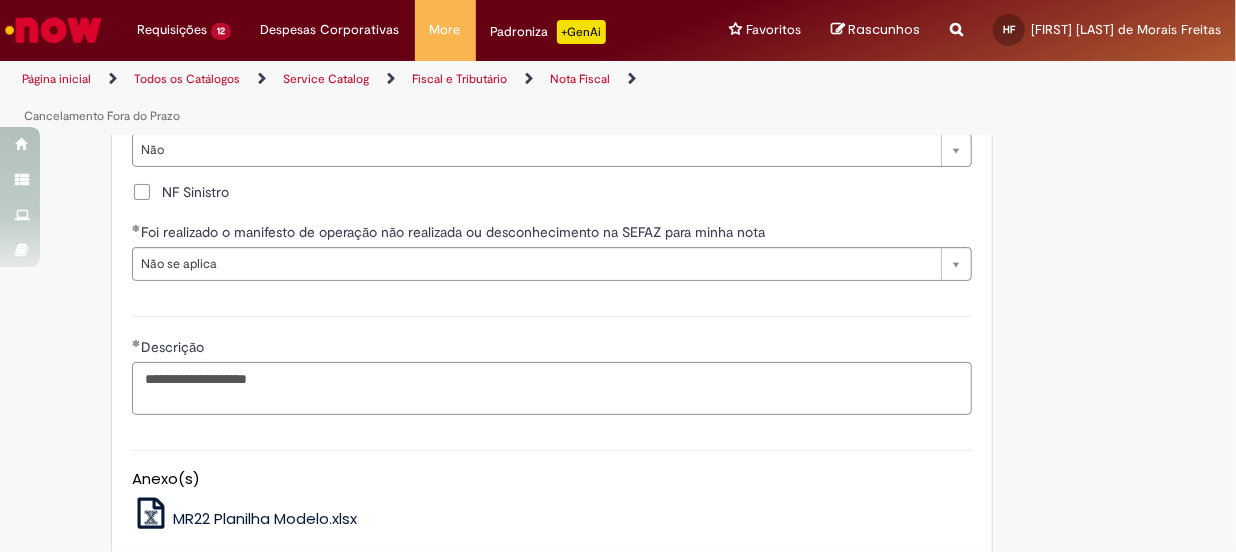 paste on "*******" 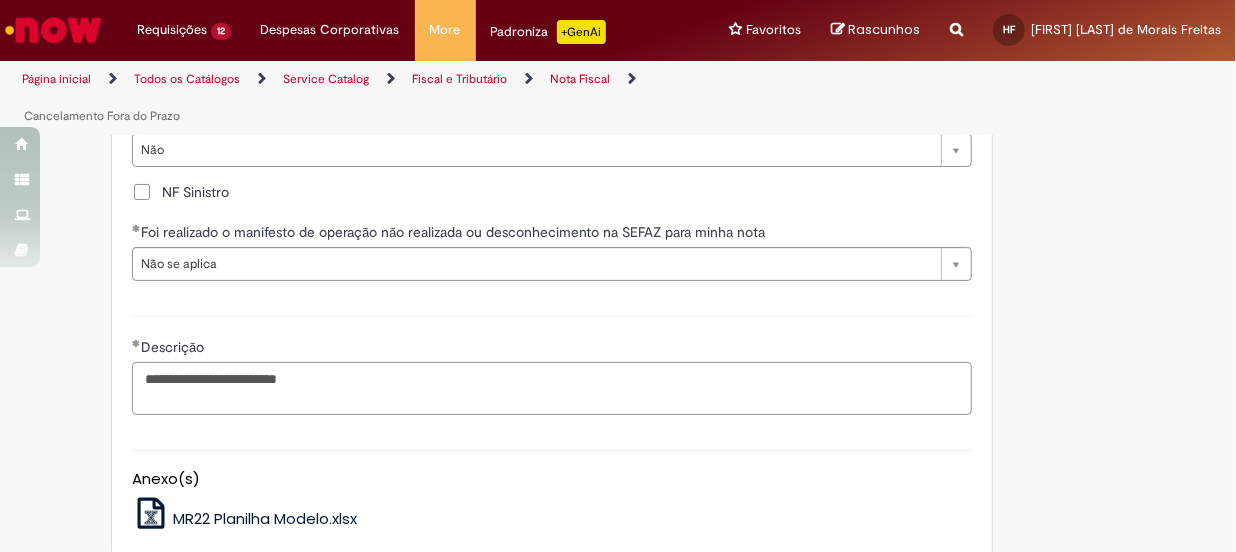 scroll, scrollTop: 3211, scrollLeft: 0, axis: vertical 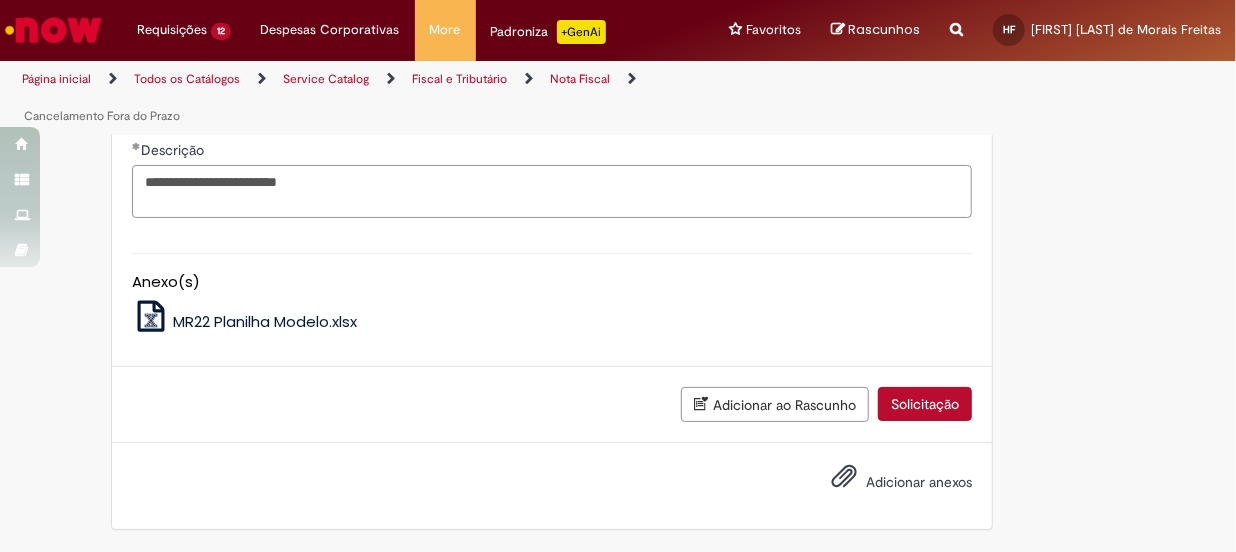 type on "**********" 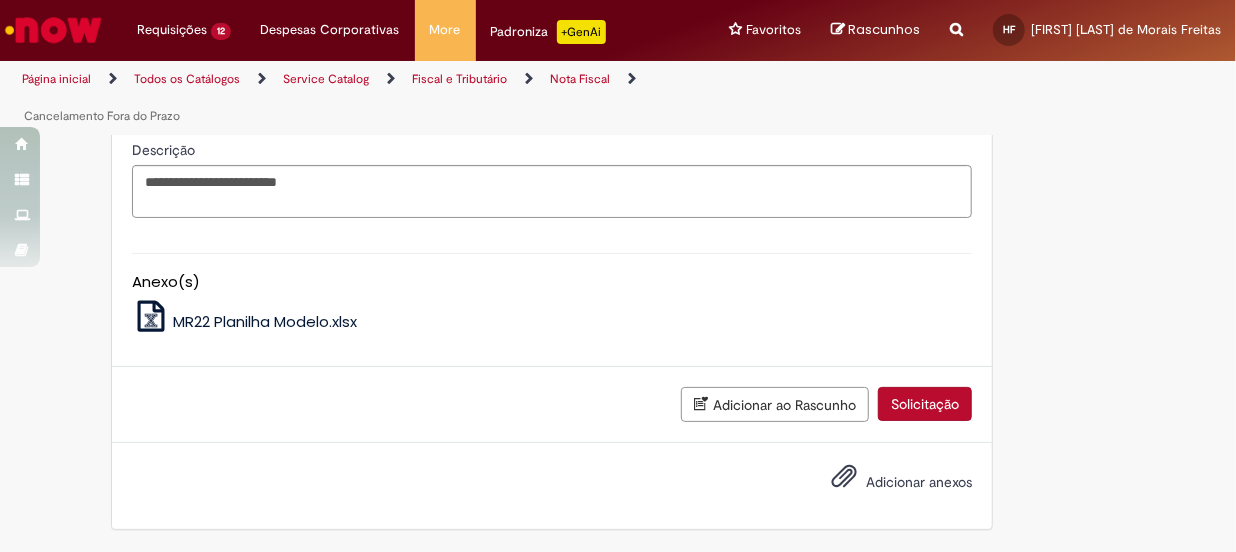 click on "Adicionar anexos" at bounding box center [919, 482] 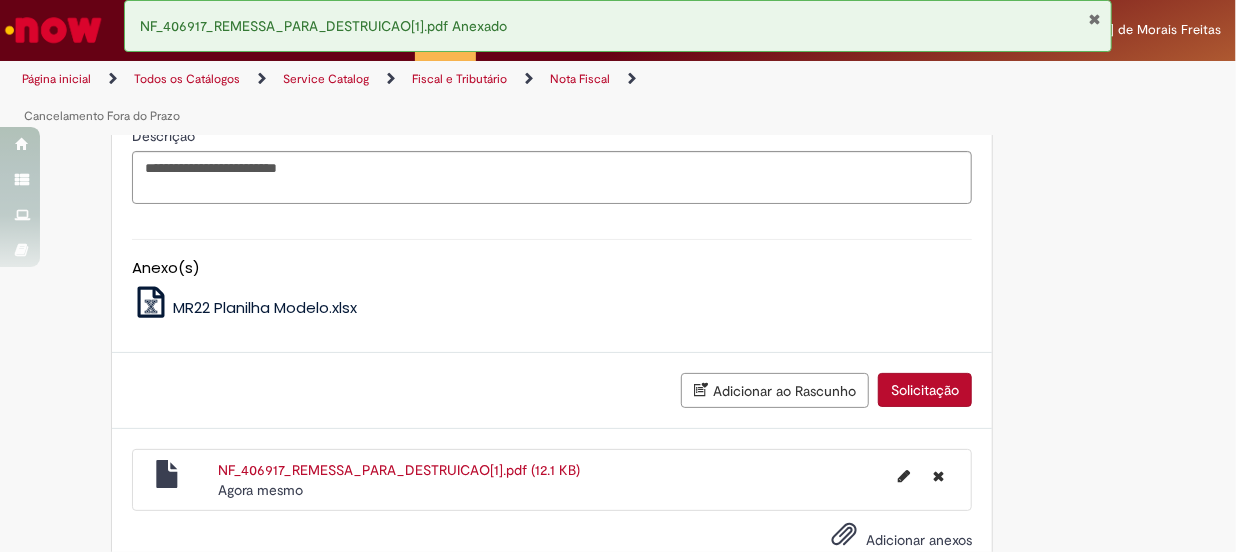 click on "Solicitação" at bounding box center (925, 390) 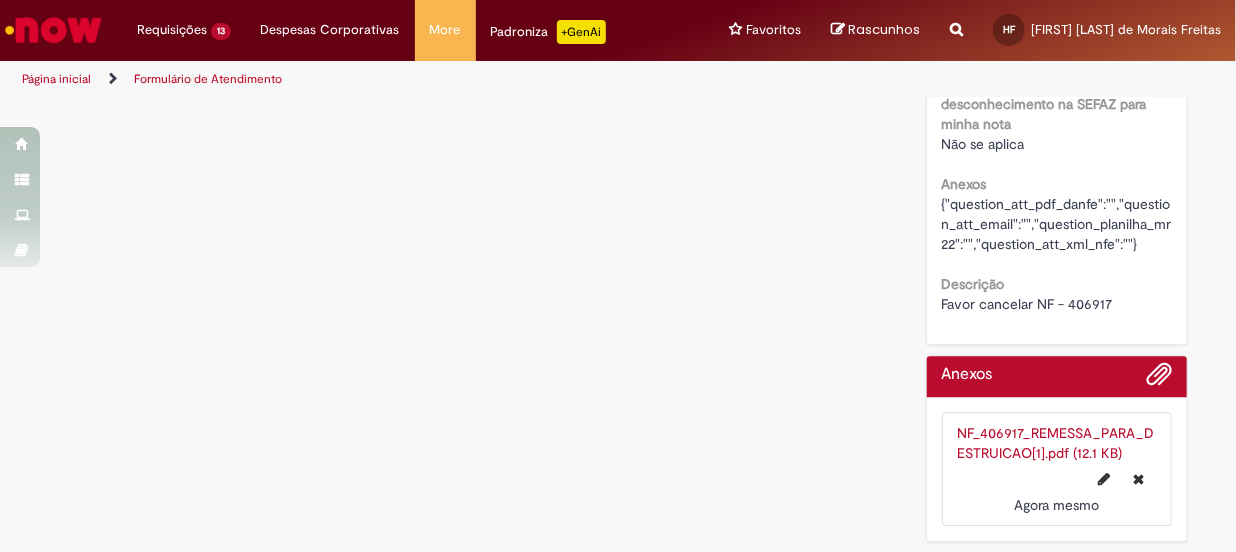 scroll, scrollTop: 0, scrollLeft: 0, axis: both 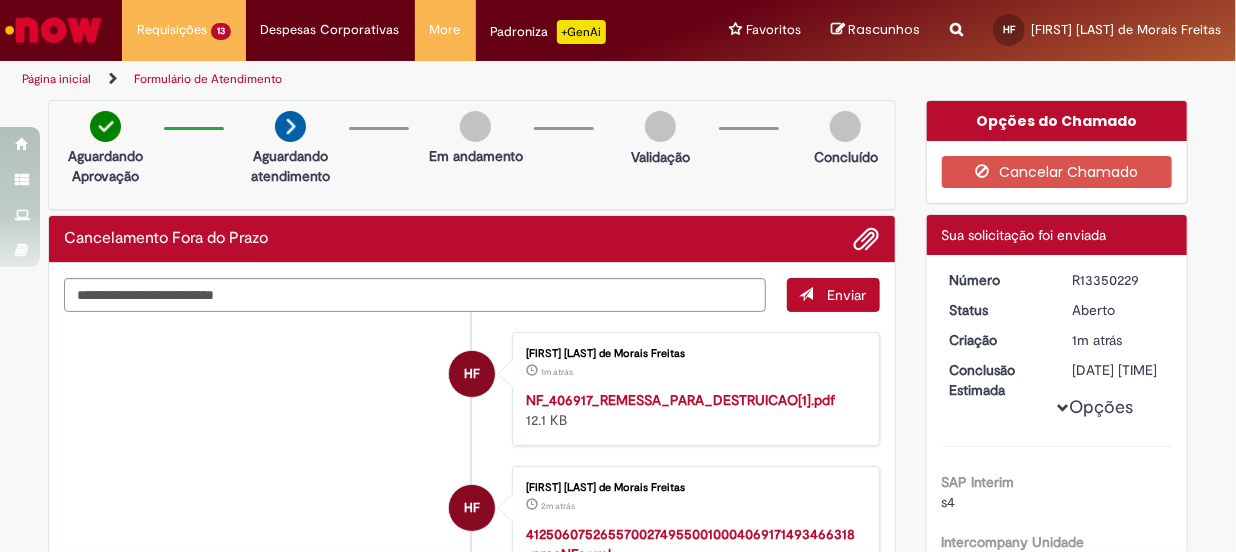 click at bounding box center [53, 30] 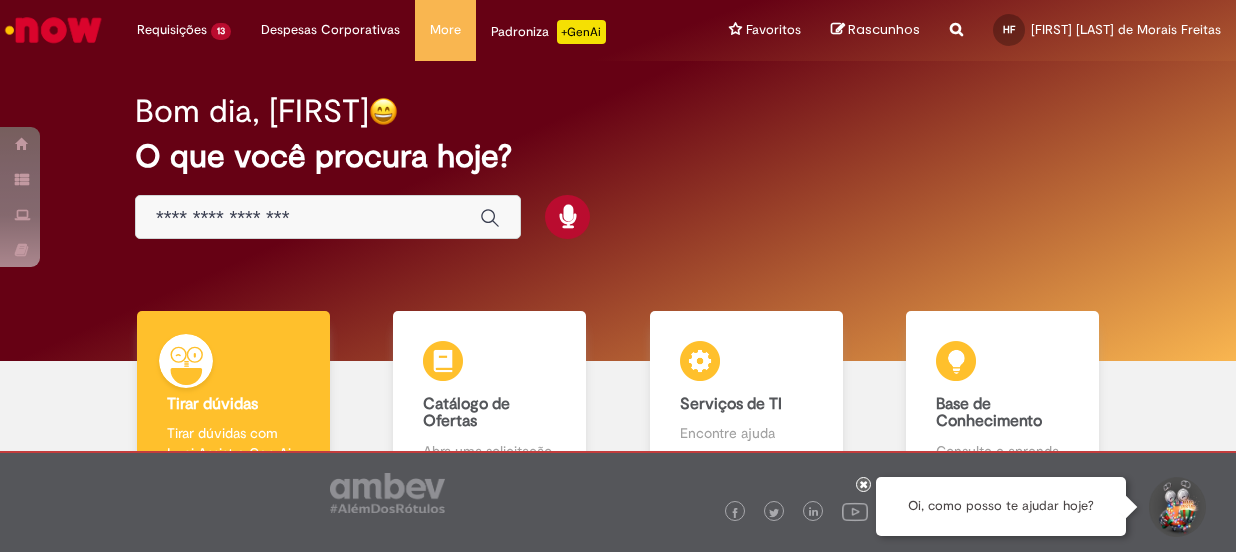 scroll, scrollTop: 0, scrollLeft: 0, axis: both 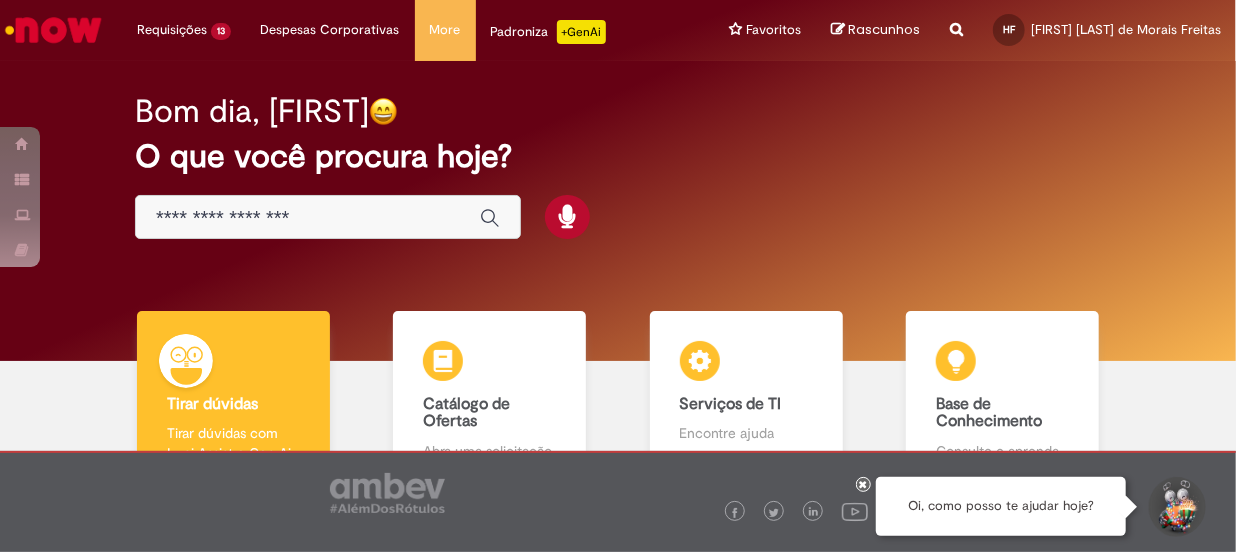 click at bounding box center [328, 217] 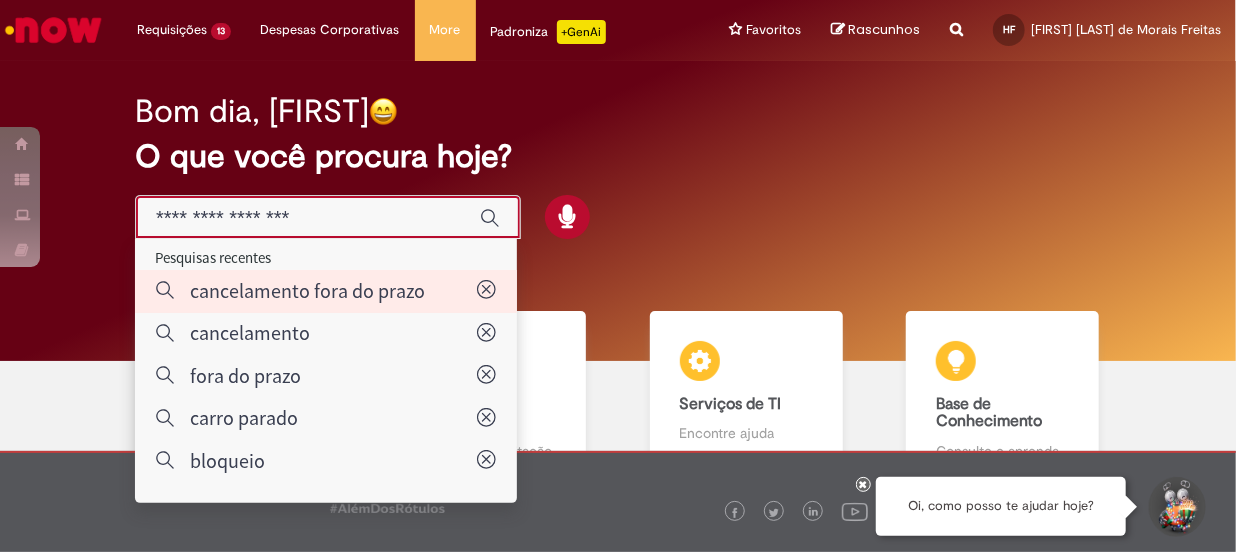 type on "**********" 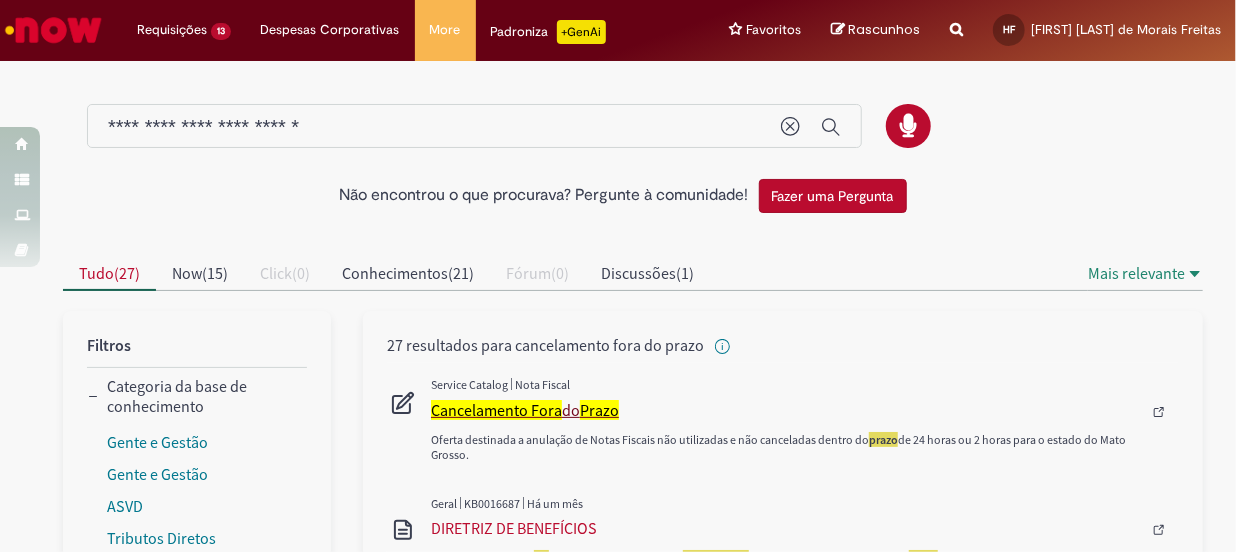 click on "Cancelamento Fora" at bounding box center [496, 410] 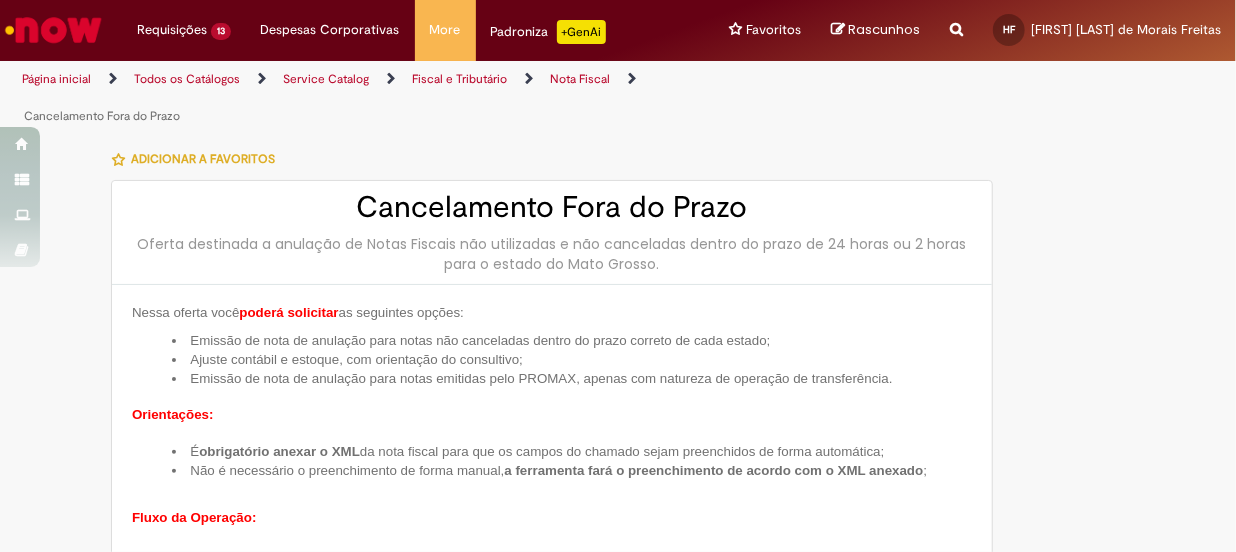 type on "**********" 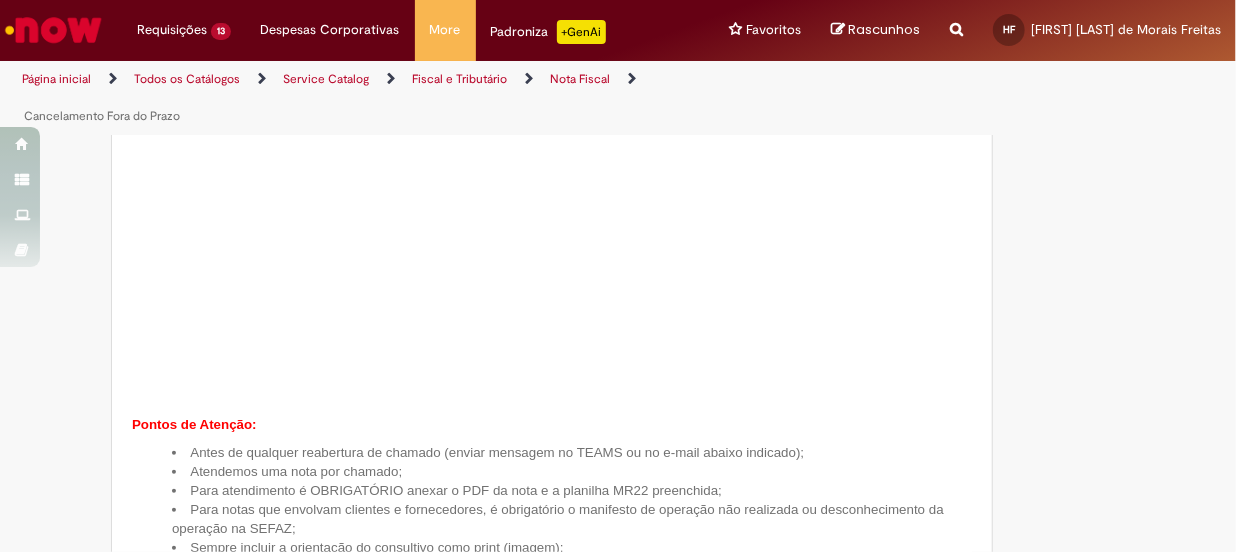 scroll, scrollTop: 727, scrollLeft: 0, axis: vertical 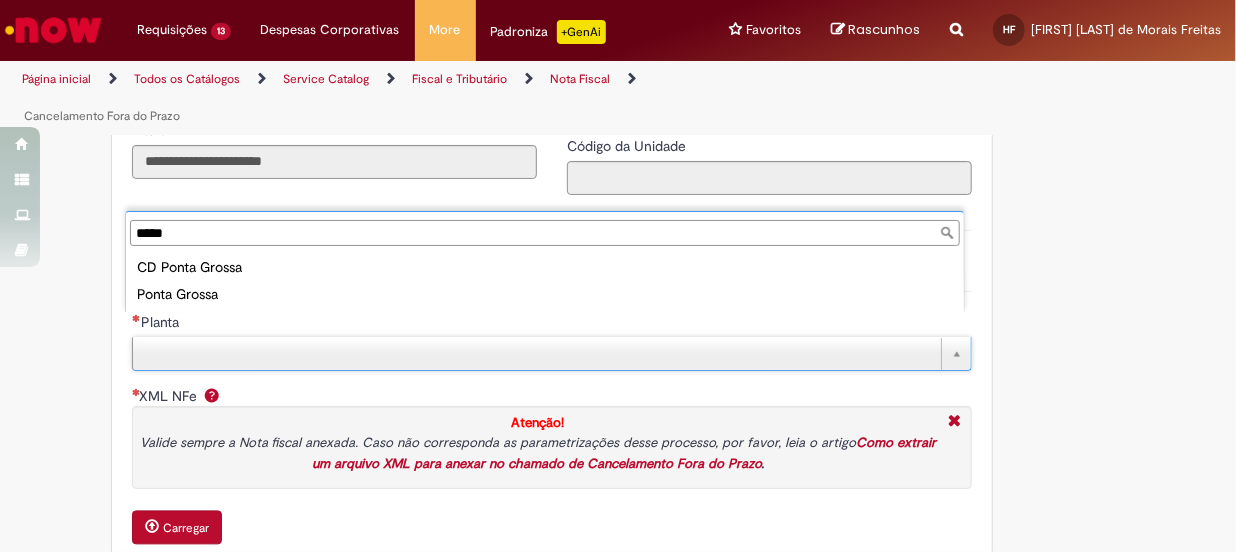 type on "*****" 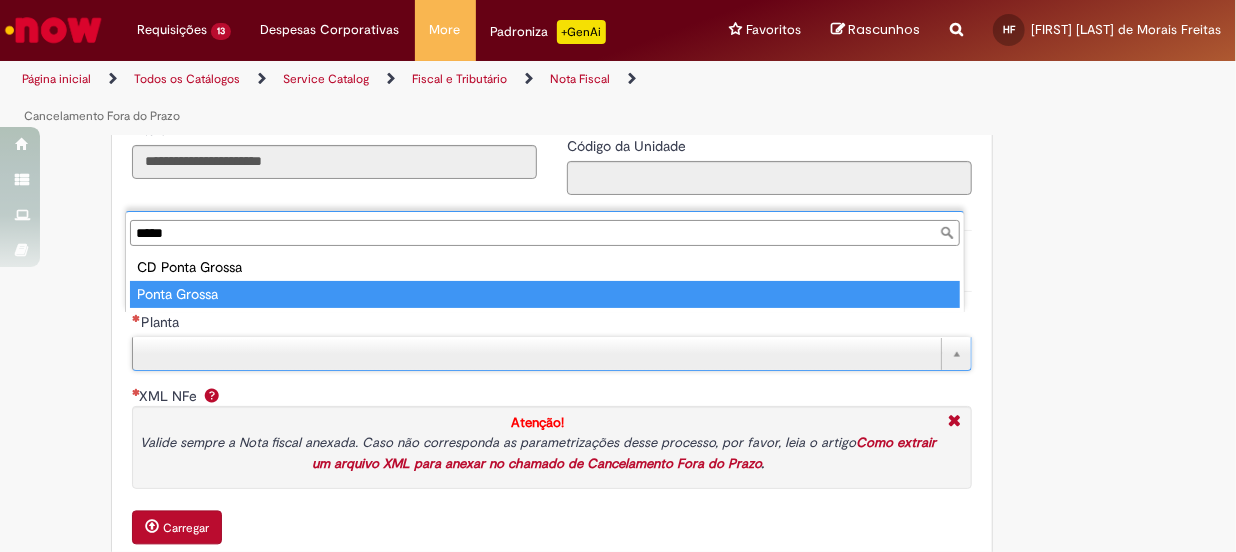 type on "**********" 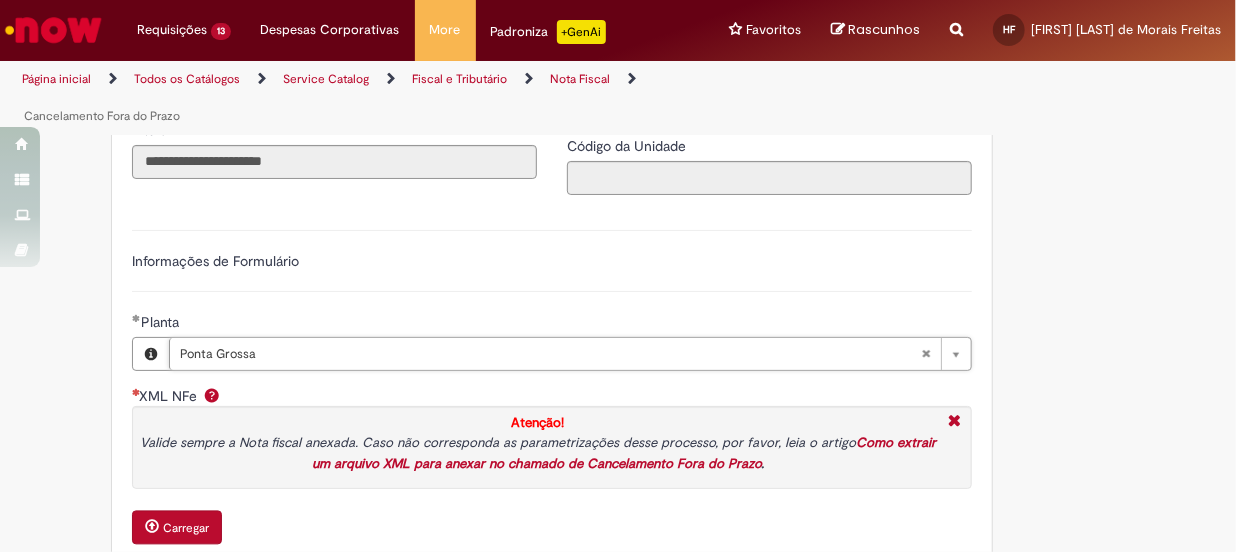 scroll, scrollTop: 1818, scrollLeft: 0, axis: vertical 